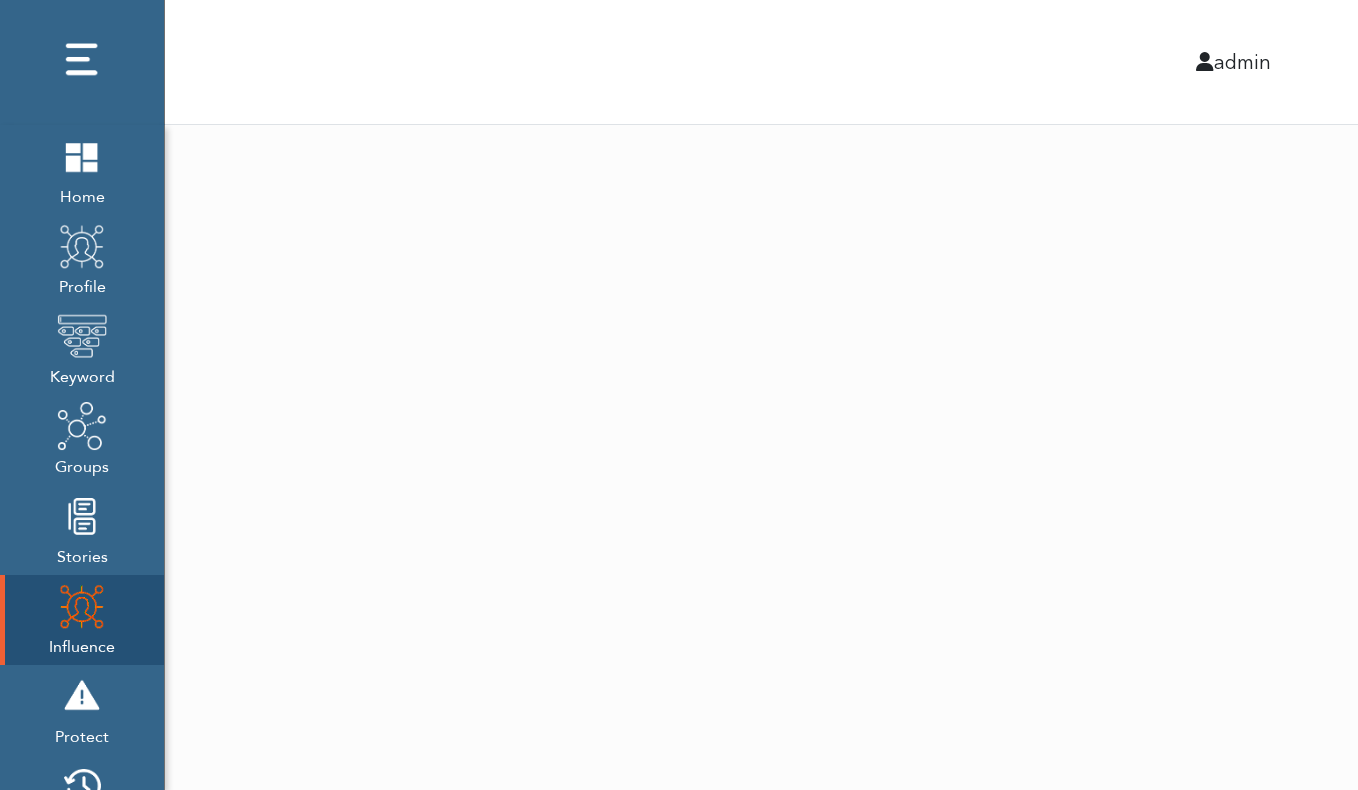scroll, scrollTop: 0, scrollLeft: 0, axis: both 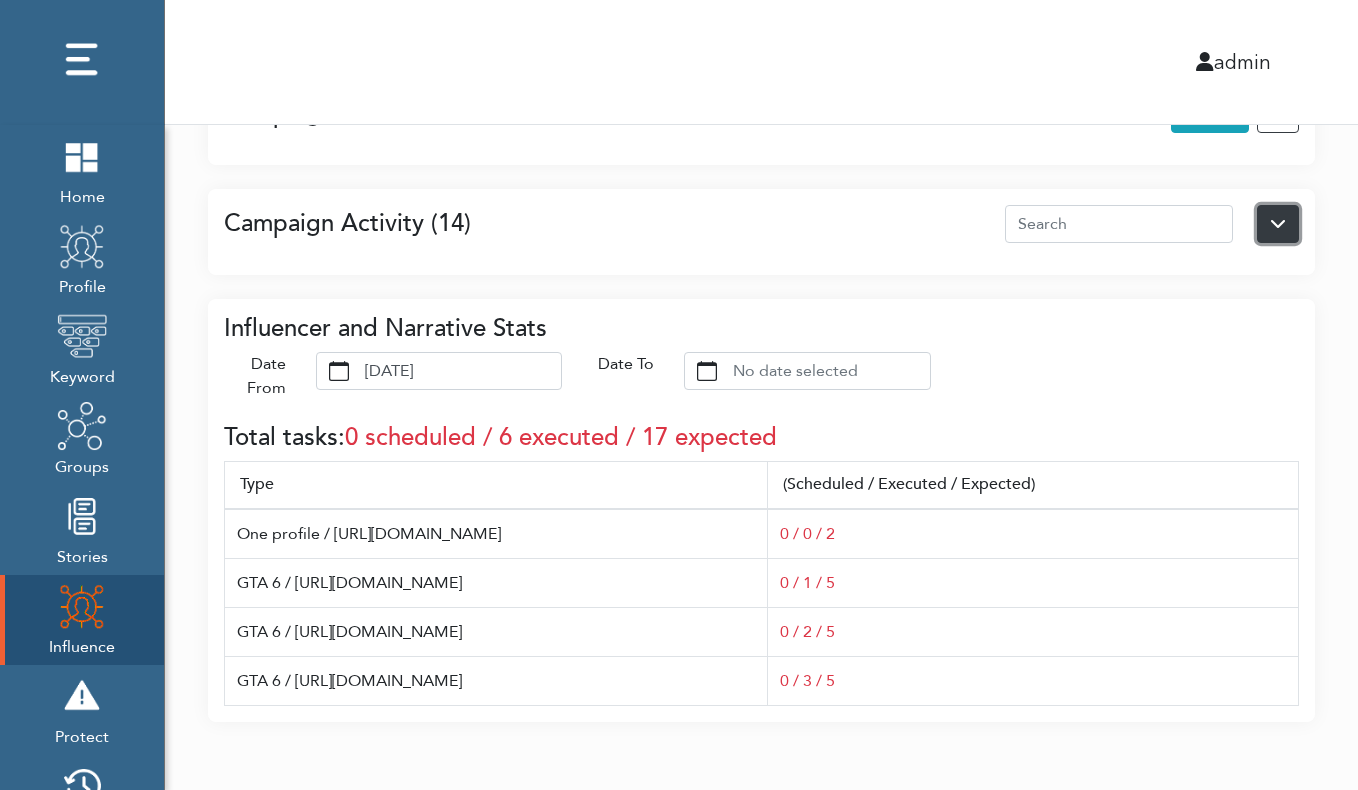 click at bounding box center (1278, 223) 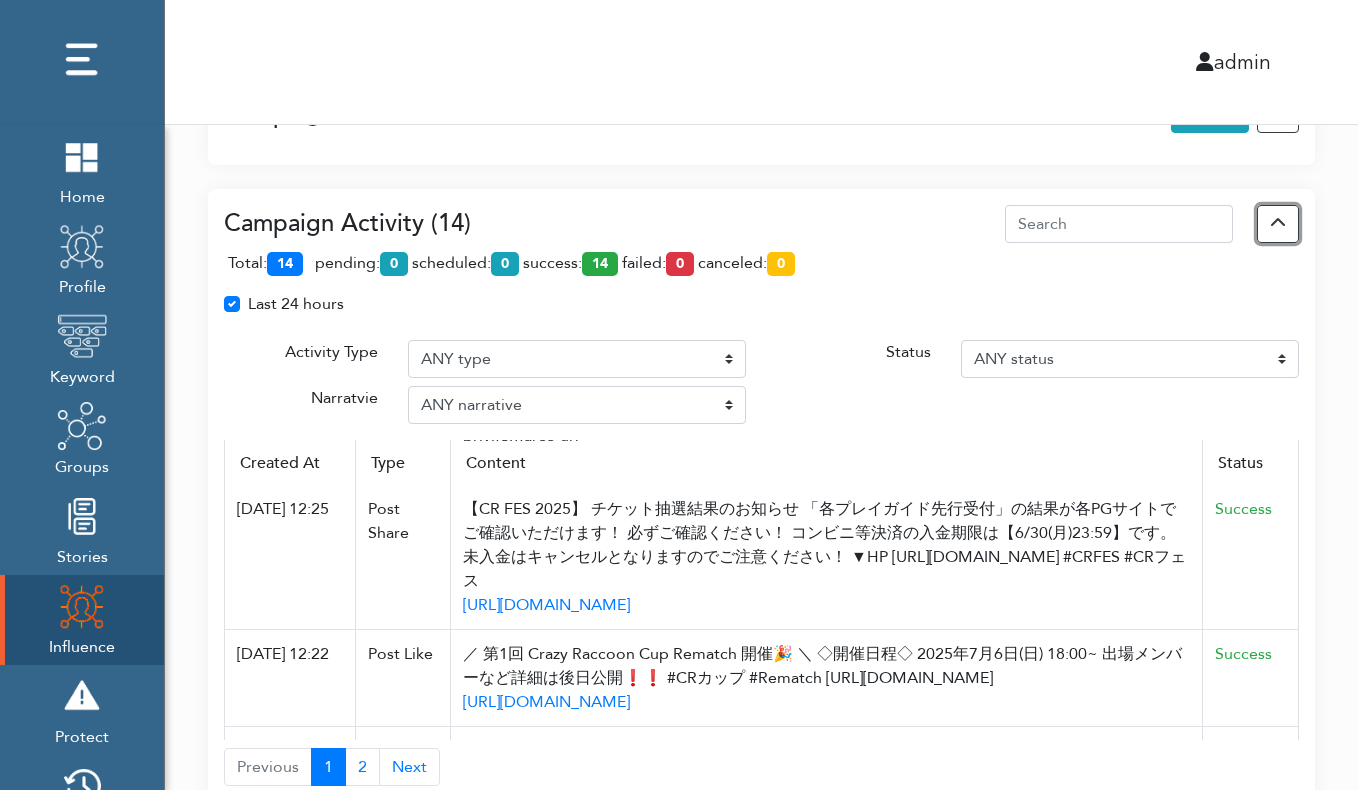 scroll, scrollTop: 670, scrollLeft: 0, axis: vertical 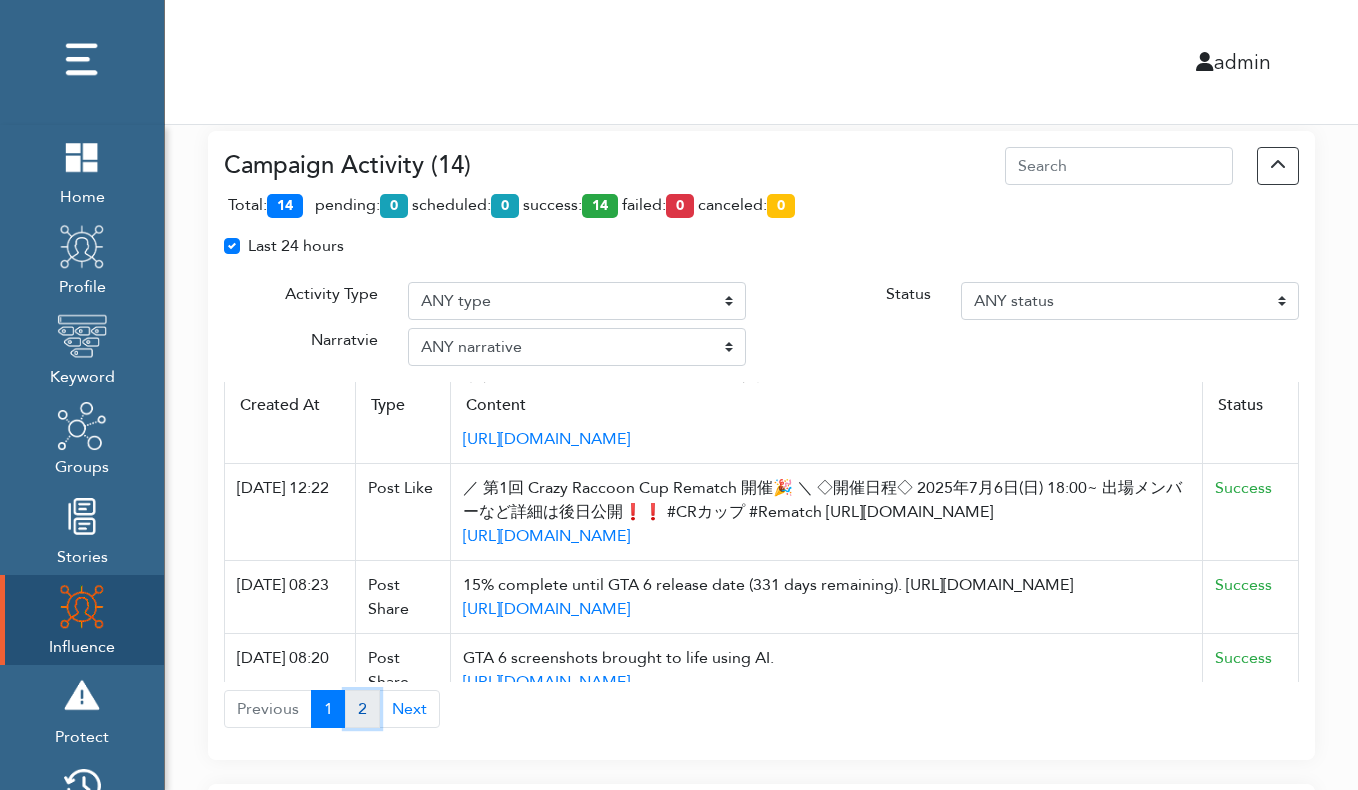 click on "2" at bounding box center (362, 709) 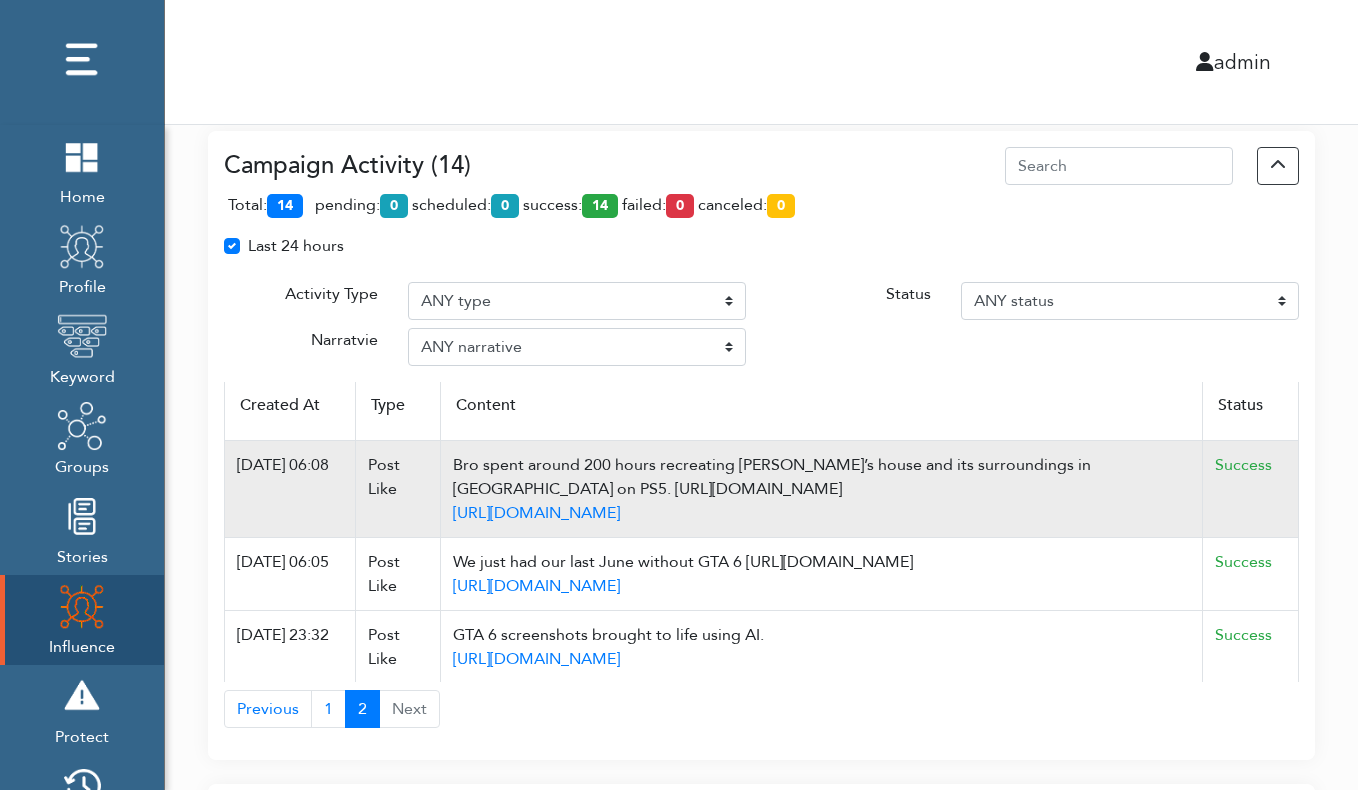 scroll, scrollTop: 64, scrollLeft: 0, axis: vertical 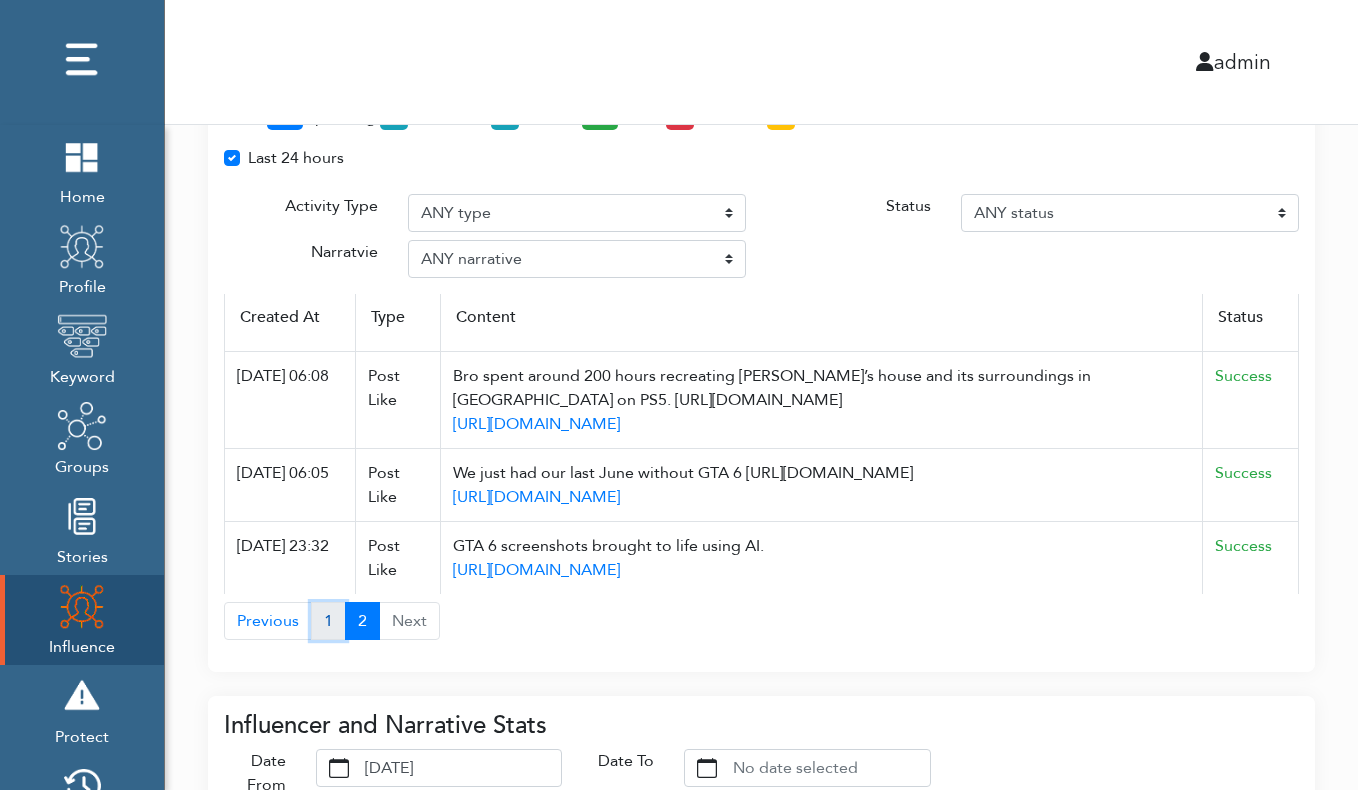 click on "1" at bounding box center (328, 621) 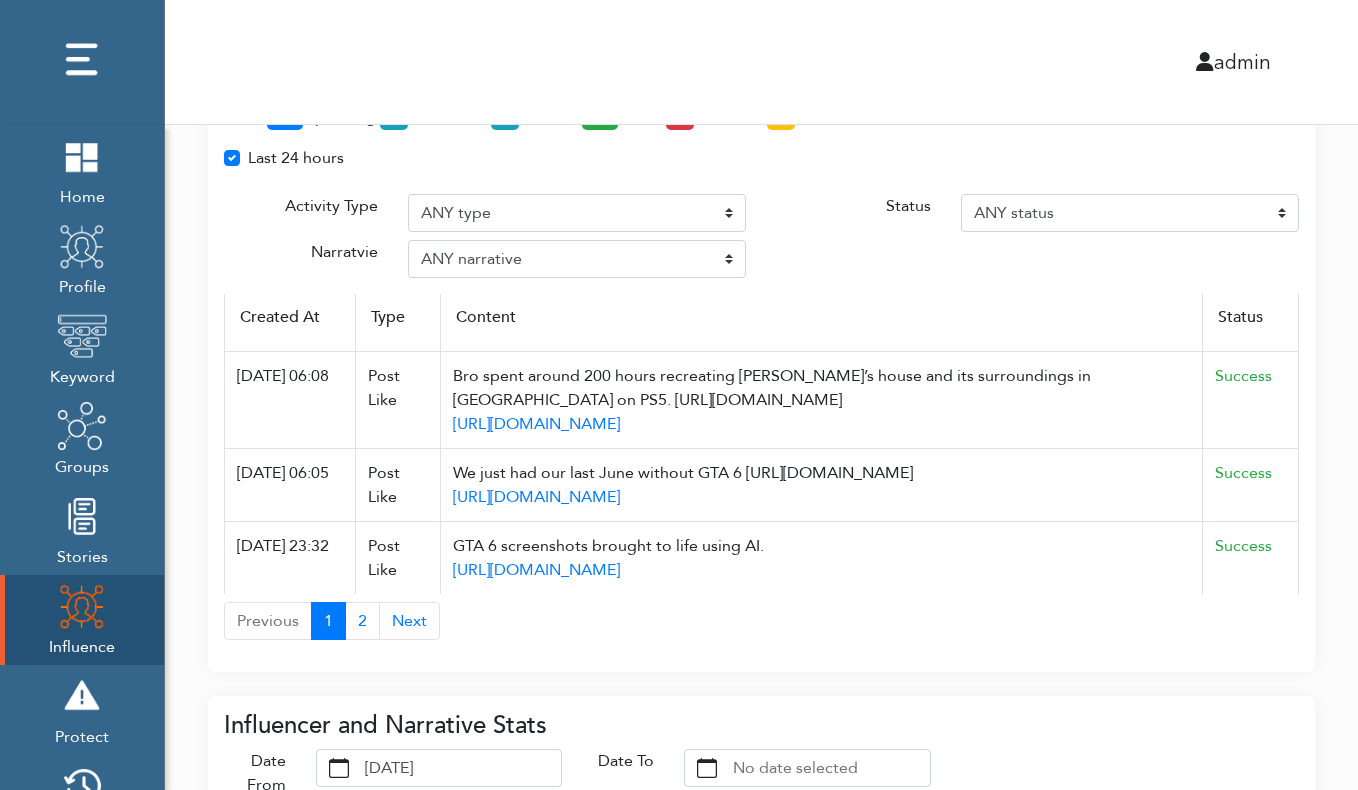 scroll, scrollTop: 0, scrollLeft: 0, axis: both 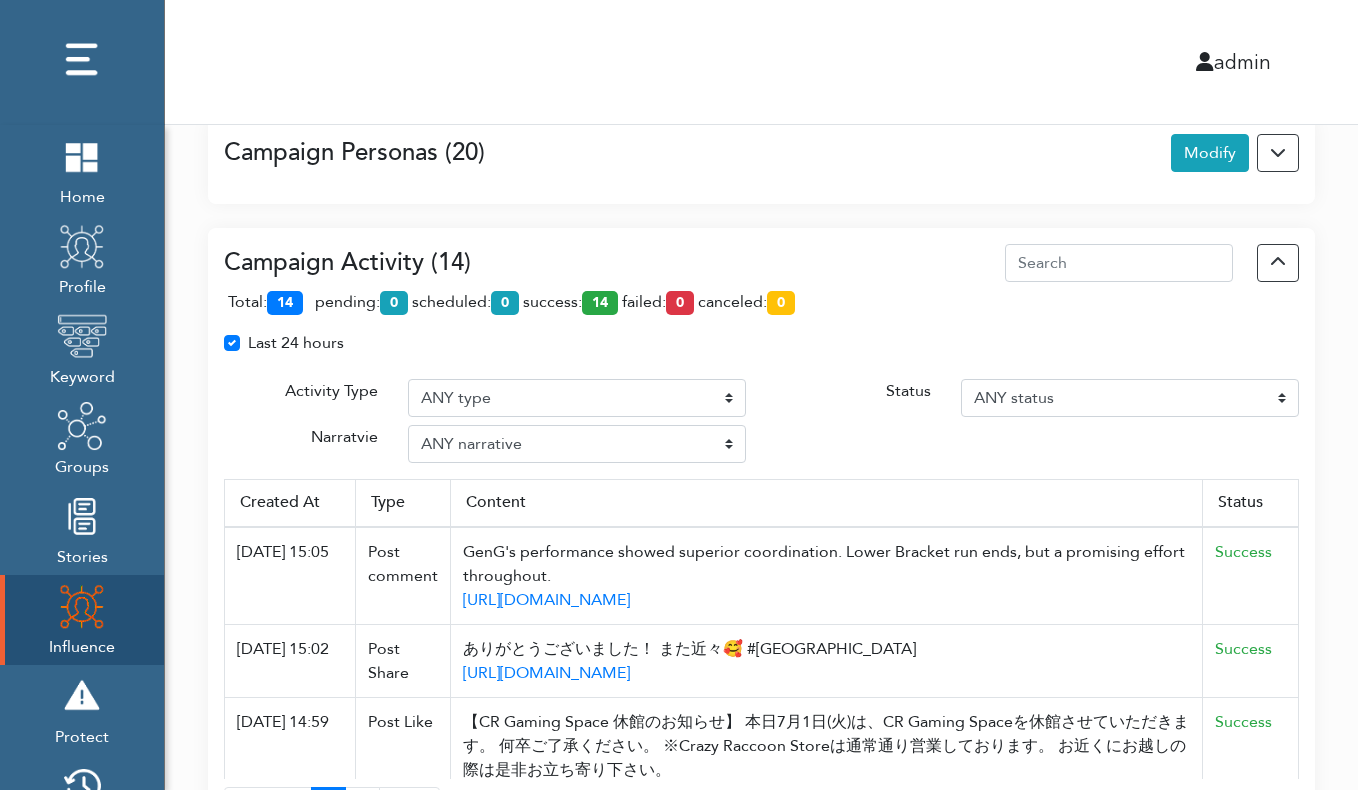 click on "Last 24 hours" at bounding box center (296, 343) 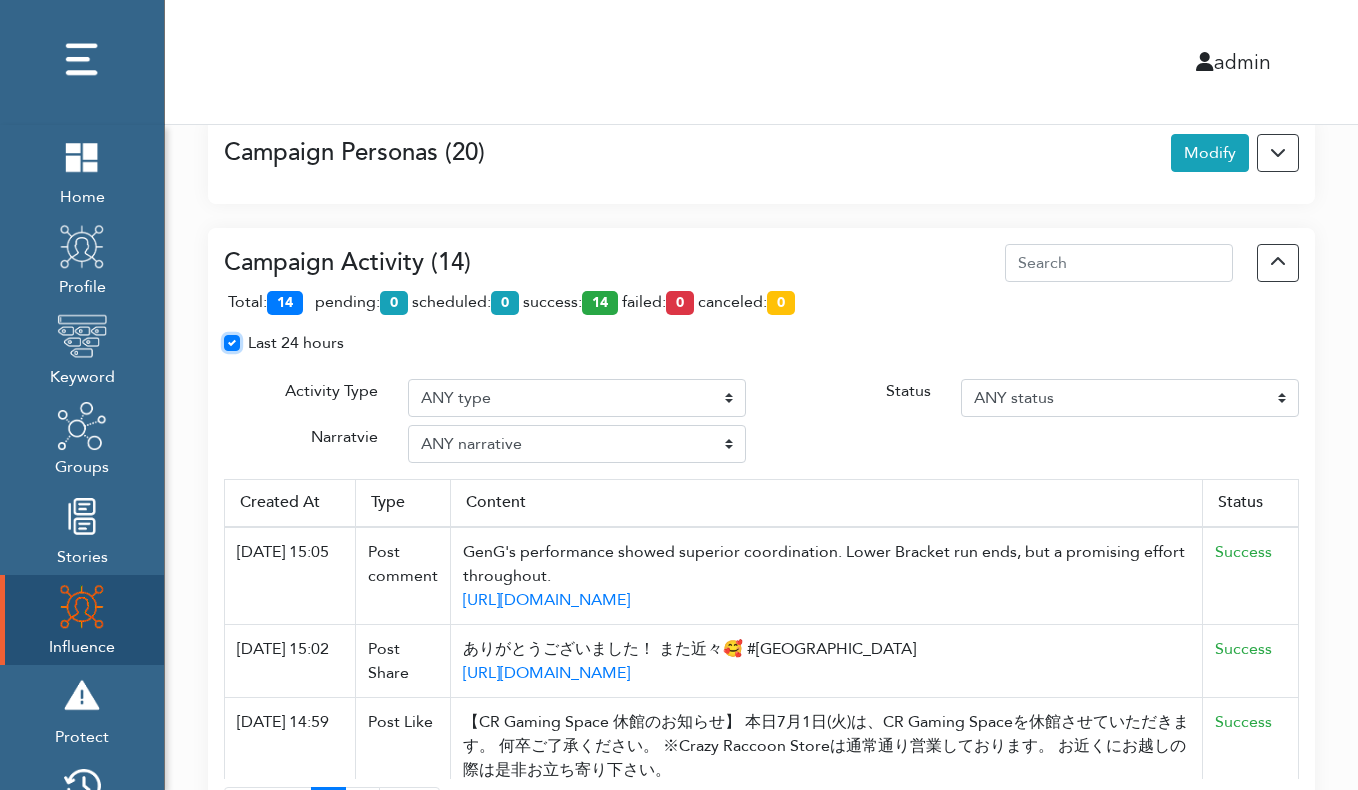 checkbox on "false" 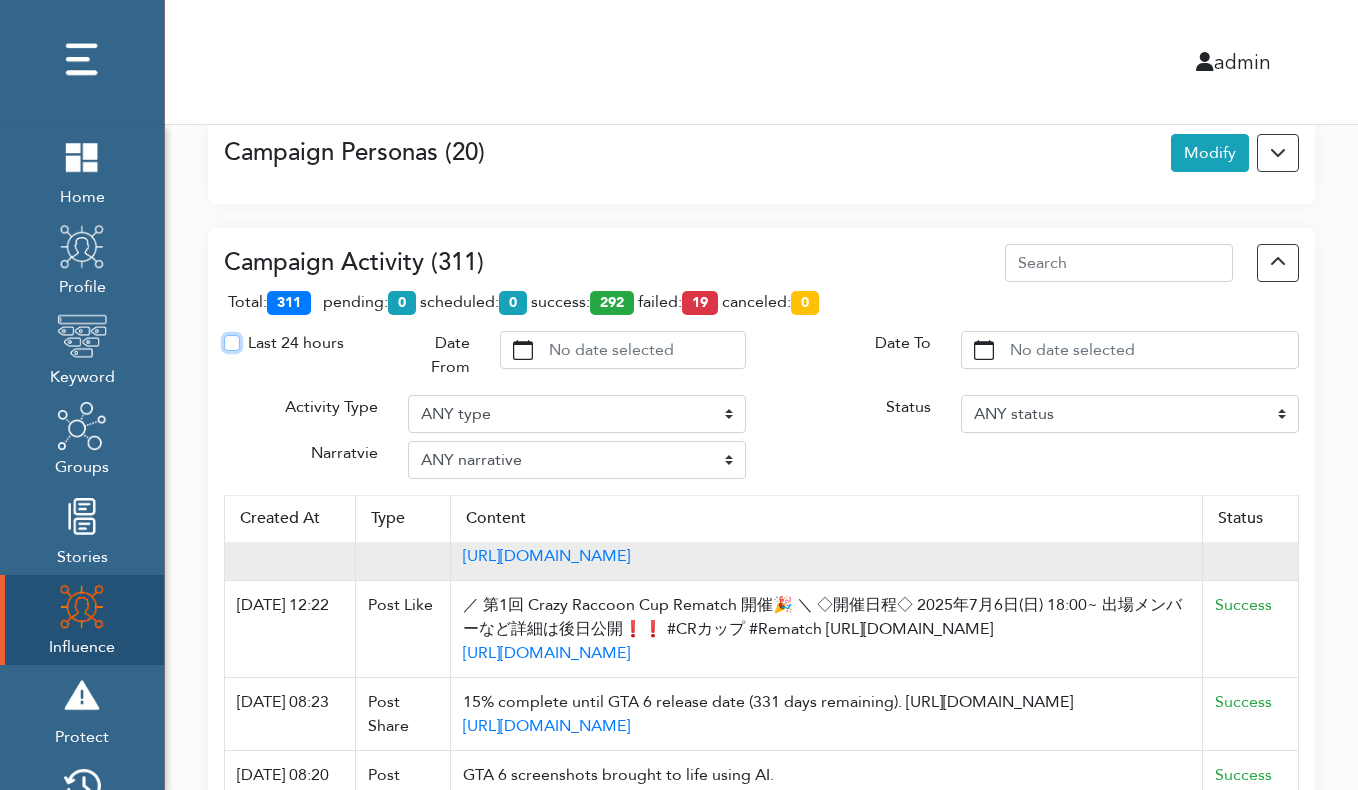 scroll, scrollTop: 670, scrollLeft: 0, axis: vertical 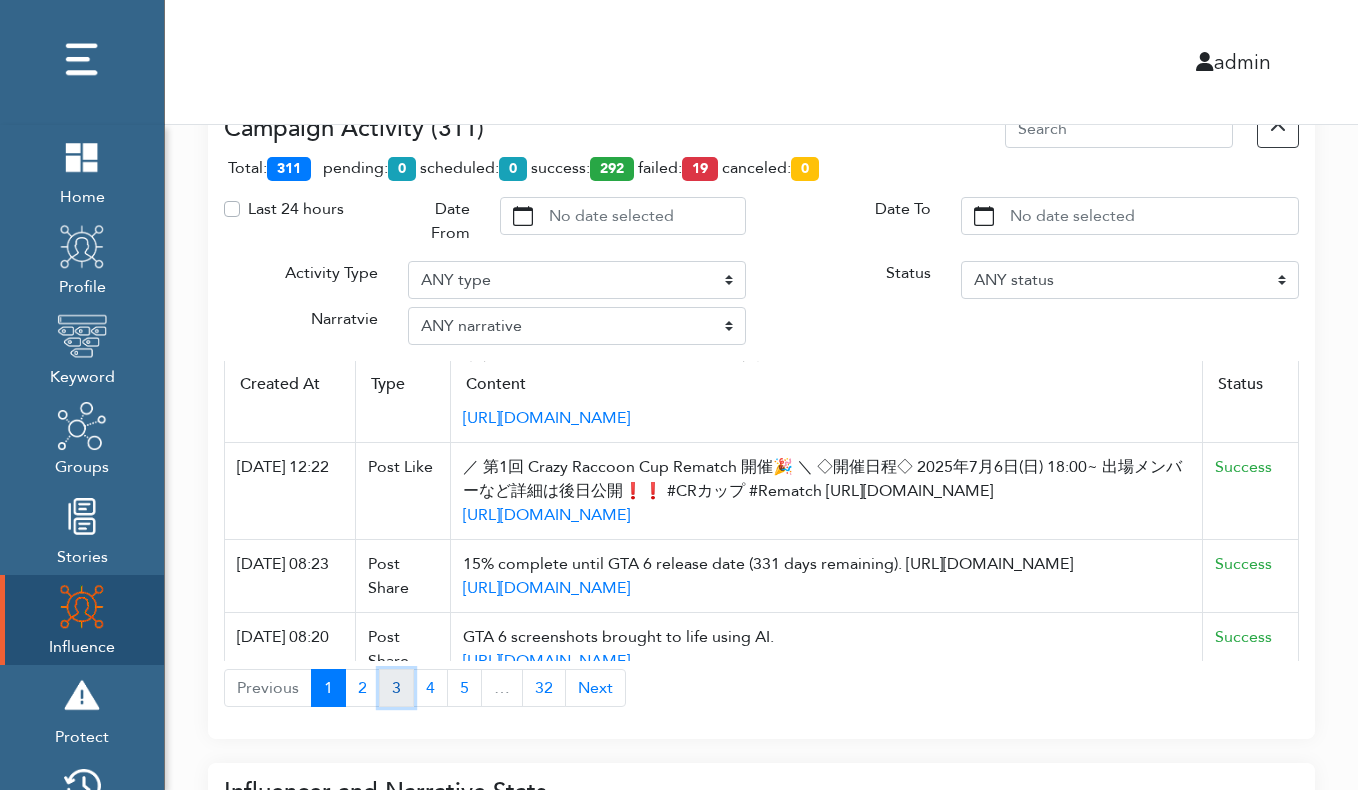 click on "3" at bounding box center (396, 688) 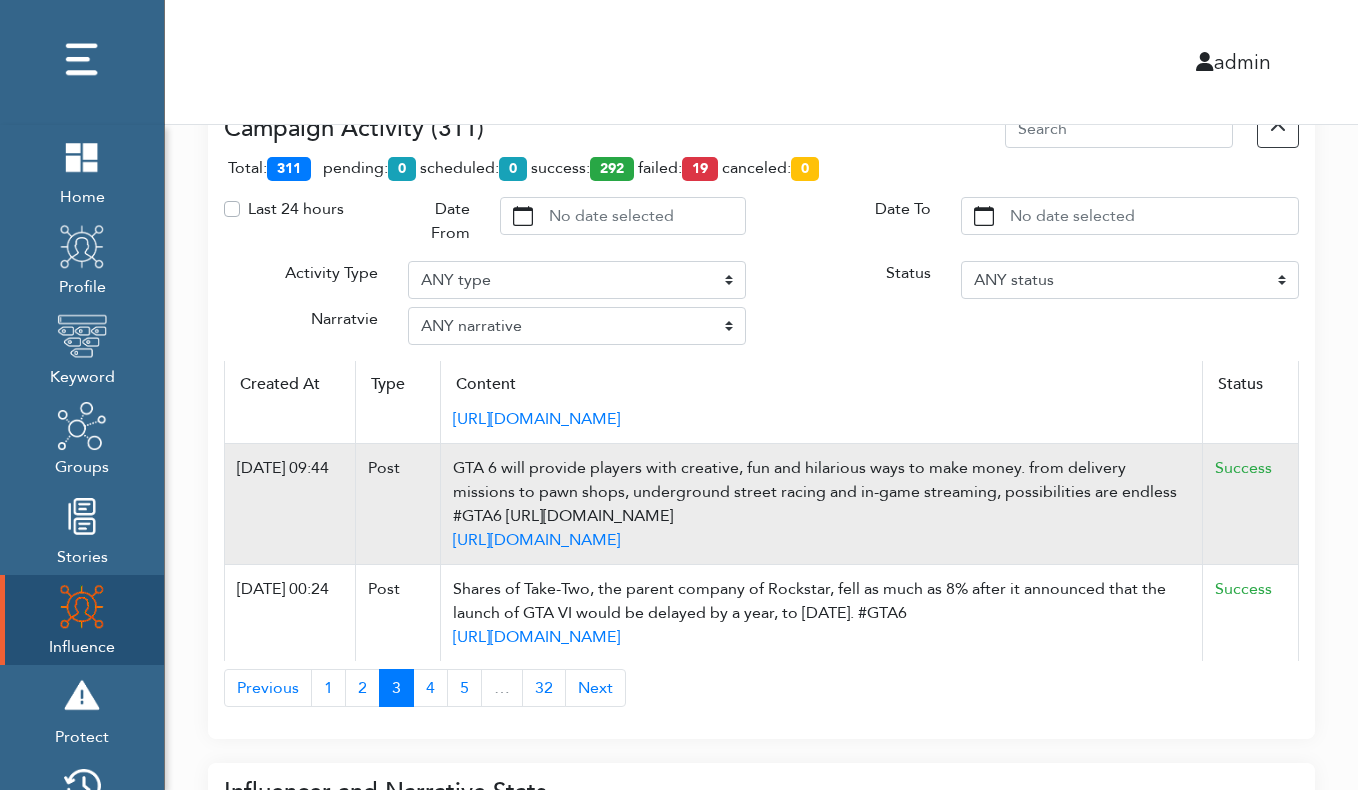 scroll, scrollTop: 766, scrollLeft: 0, axis: vertical 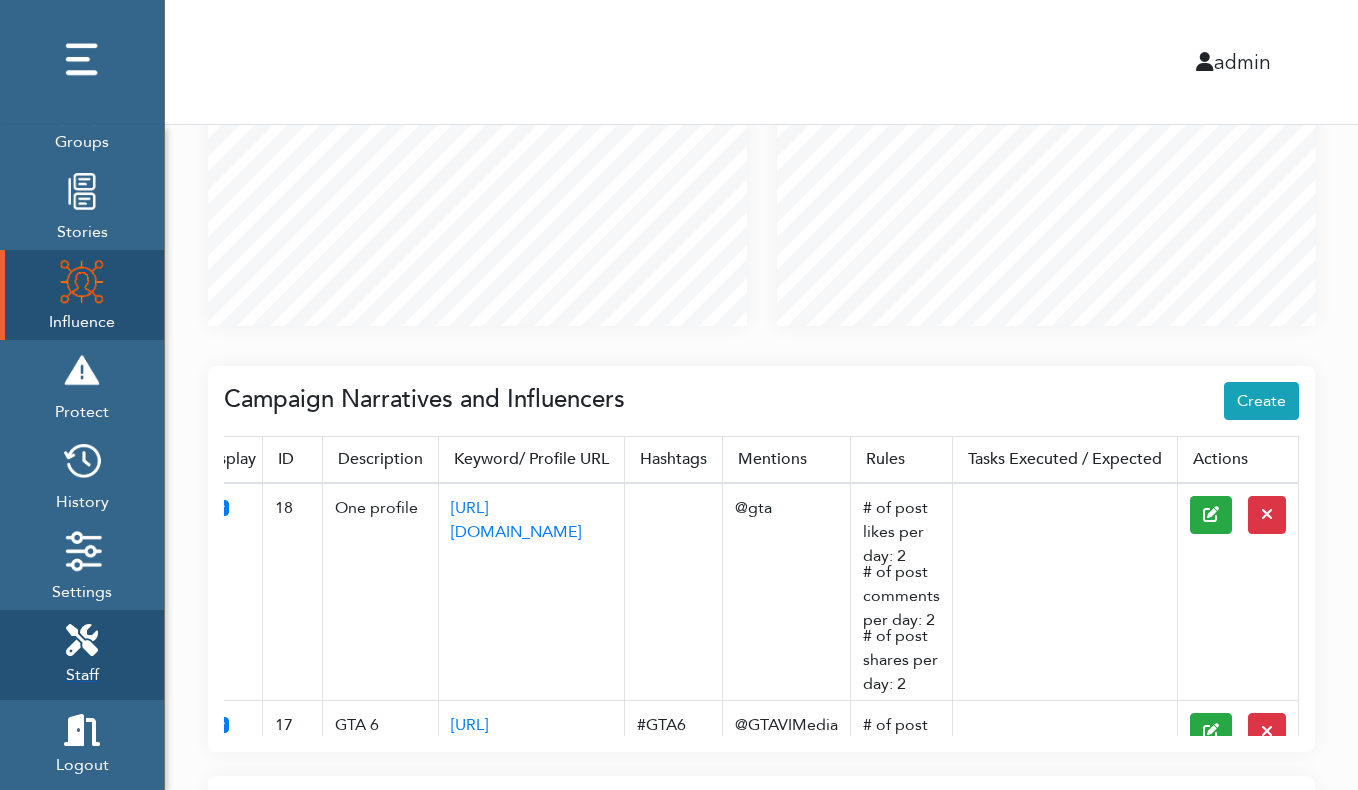 click on "Staff" at bounding box center (82, 655) 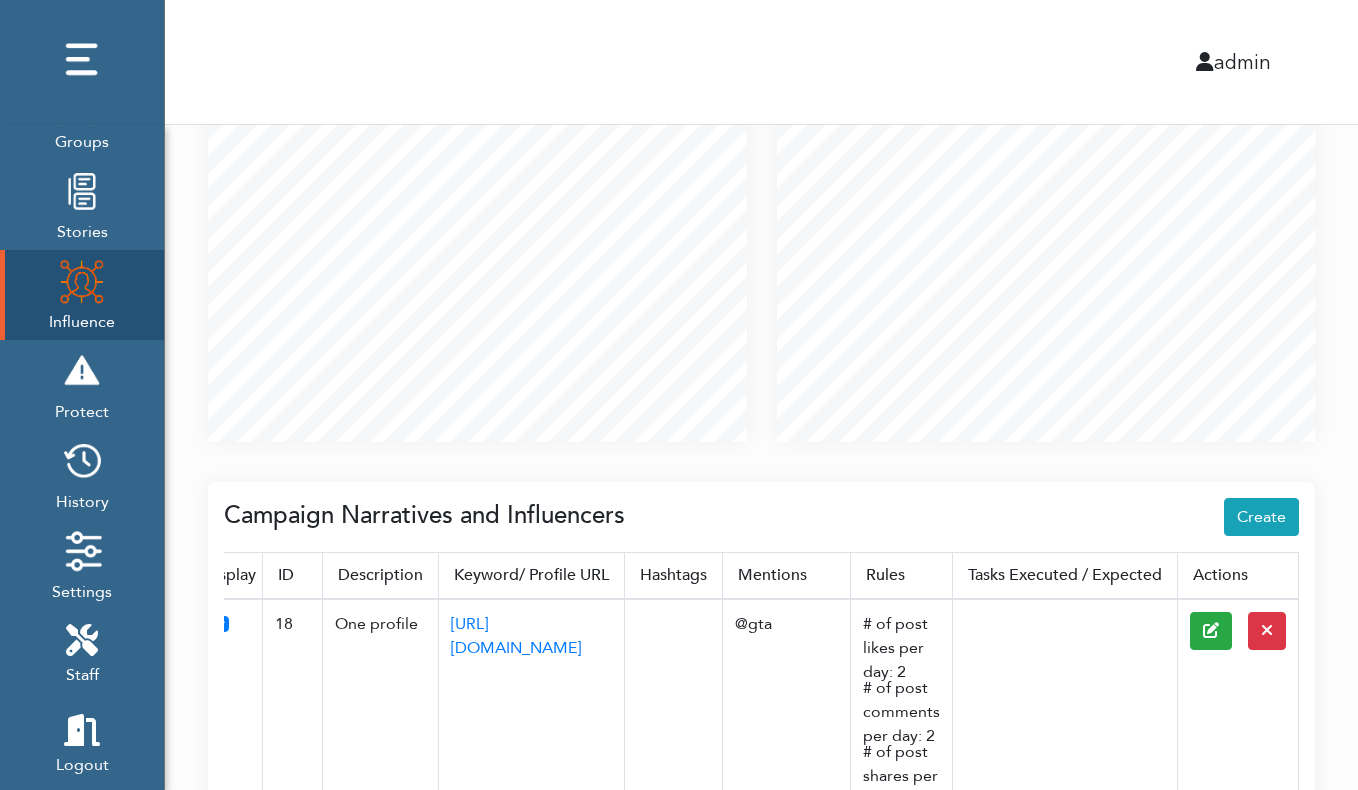 scroll, scrollTop: 705, scrollLeft: 0, axis: vertical 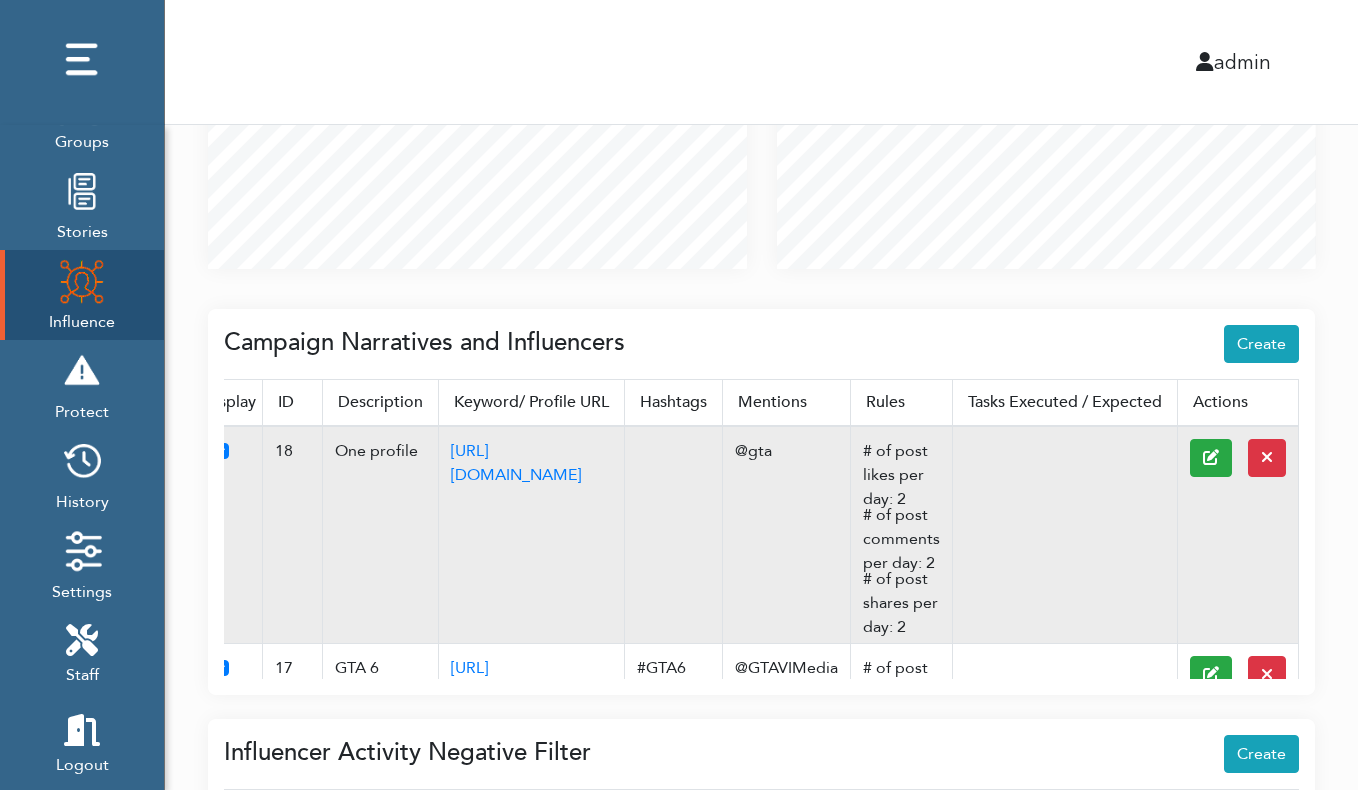 click on "18" at bounding box center (284, 451) 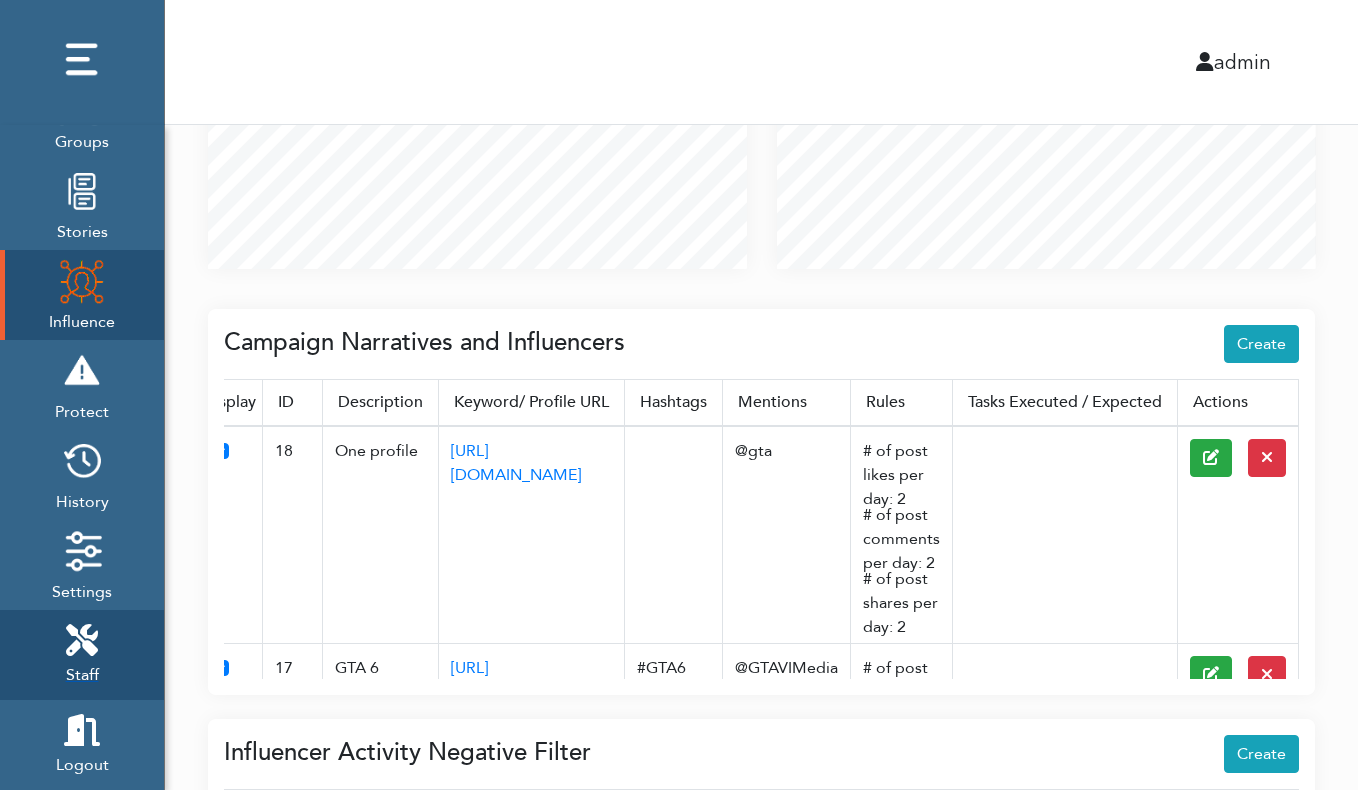 click at bounding box center [82, 640] 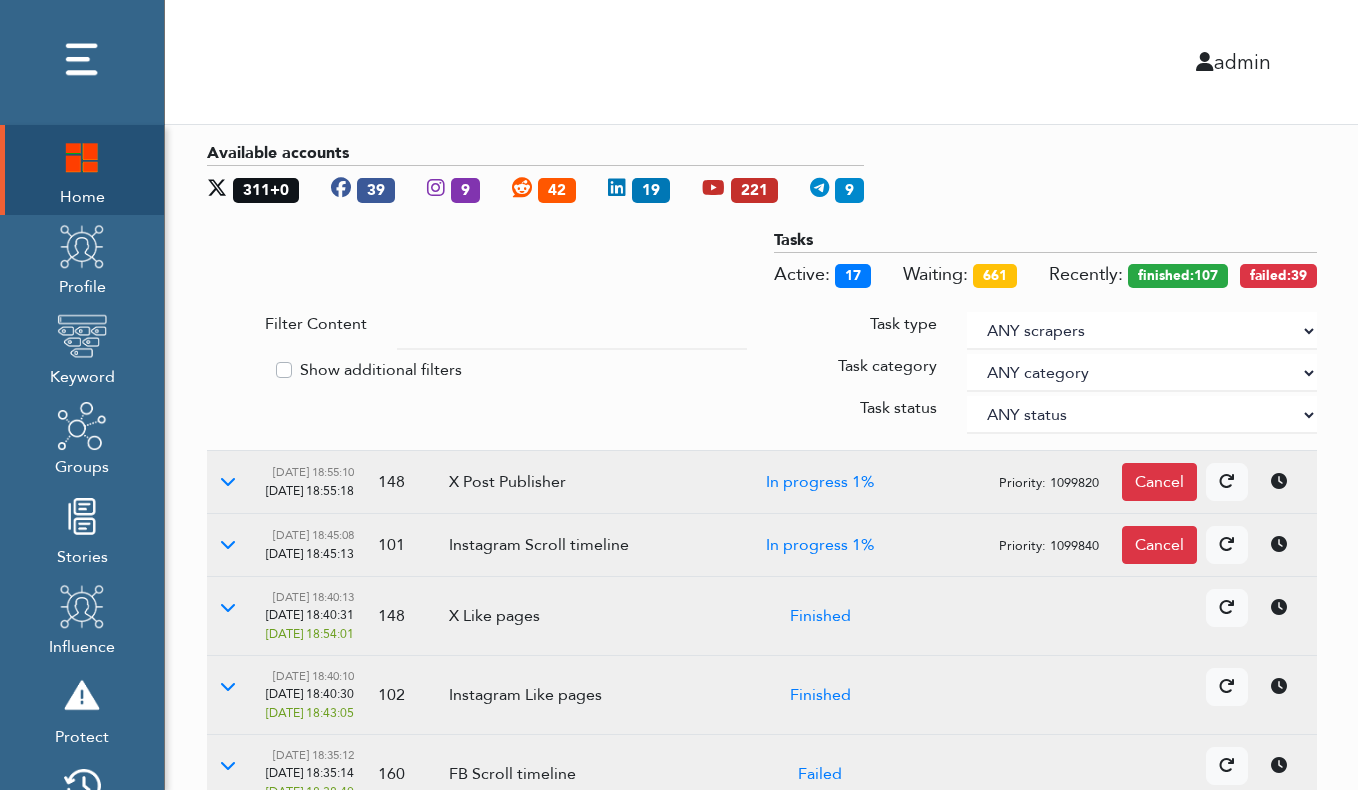 scroll, scrollTop: 0, scrollLeft: 0, axis: both 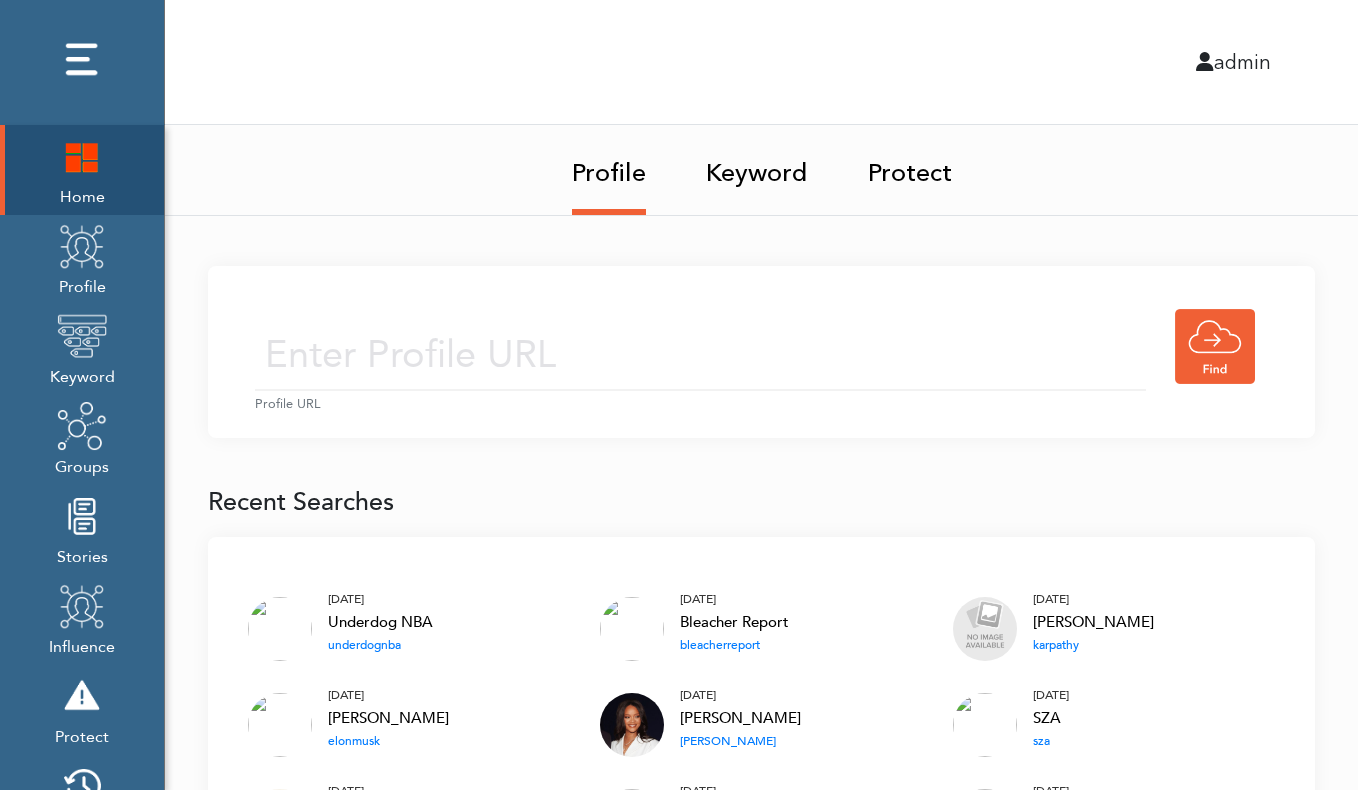 click on "Keyword" at bounding box center (757, 167) 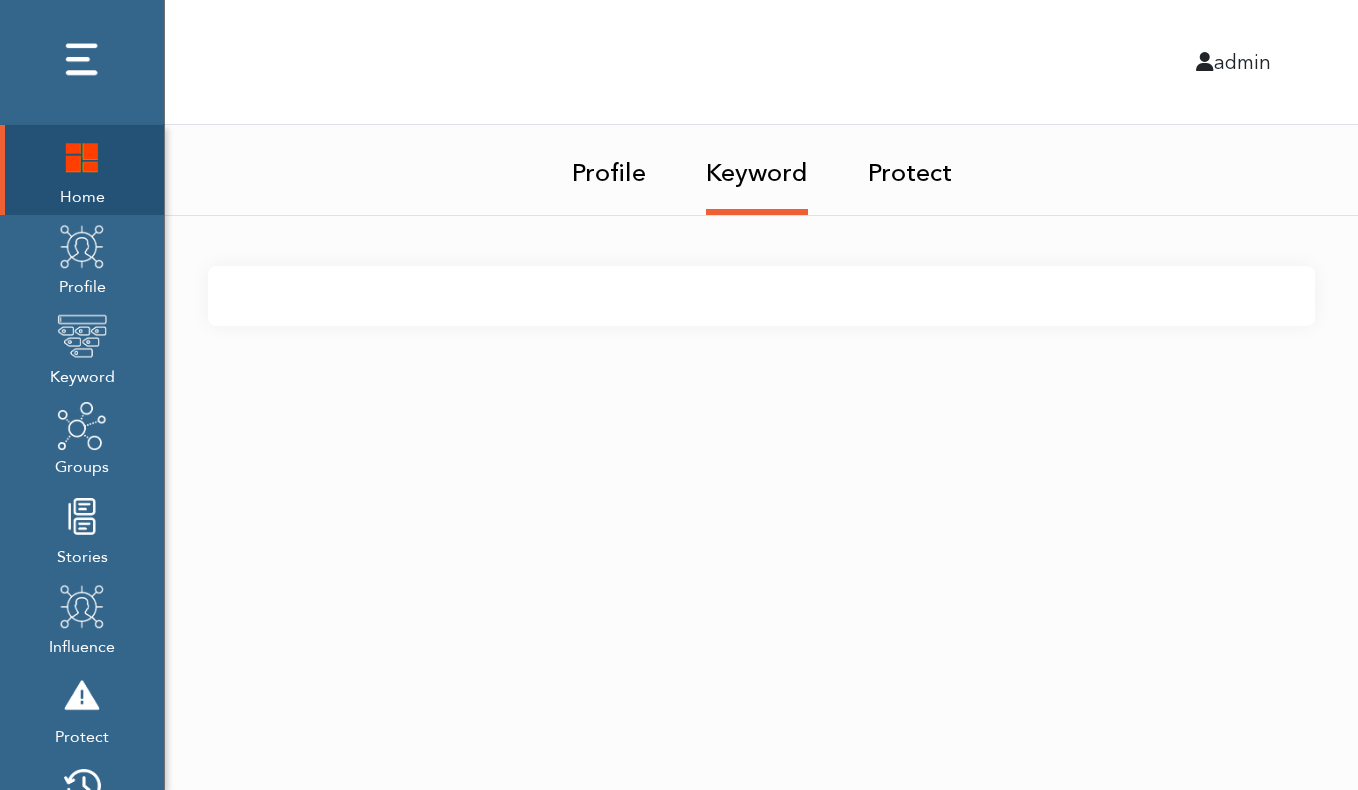 scroll, scrollTop: 0, scrollLeft: 0, axis: both 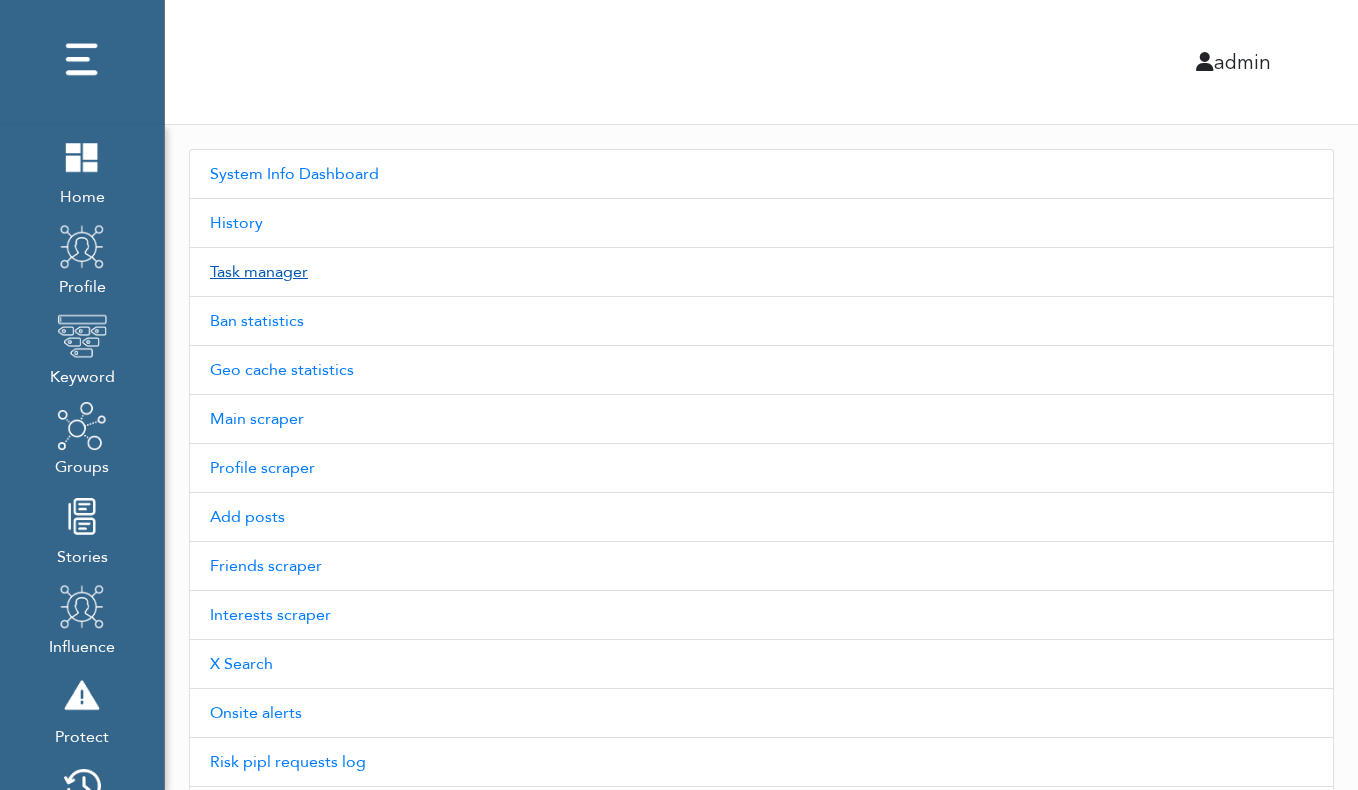 click on "Task manager" at bounding box center (761, 272) 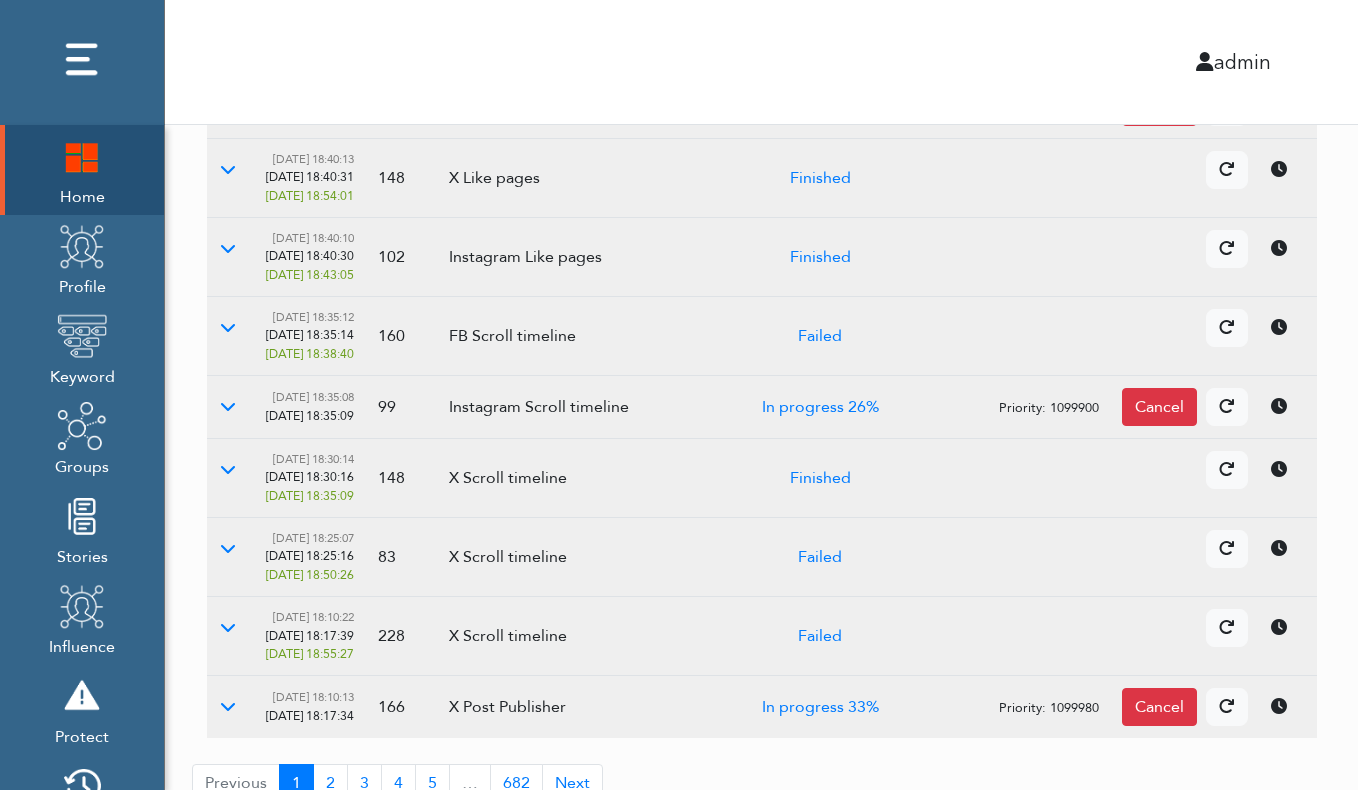 scroll, scrollTop: 466, scrollLeft: 0, axis: vertical 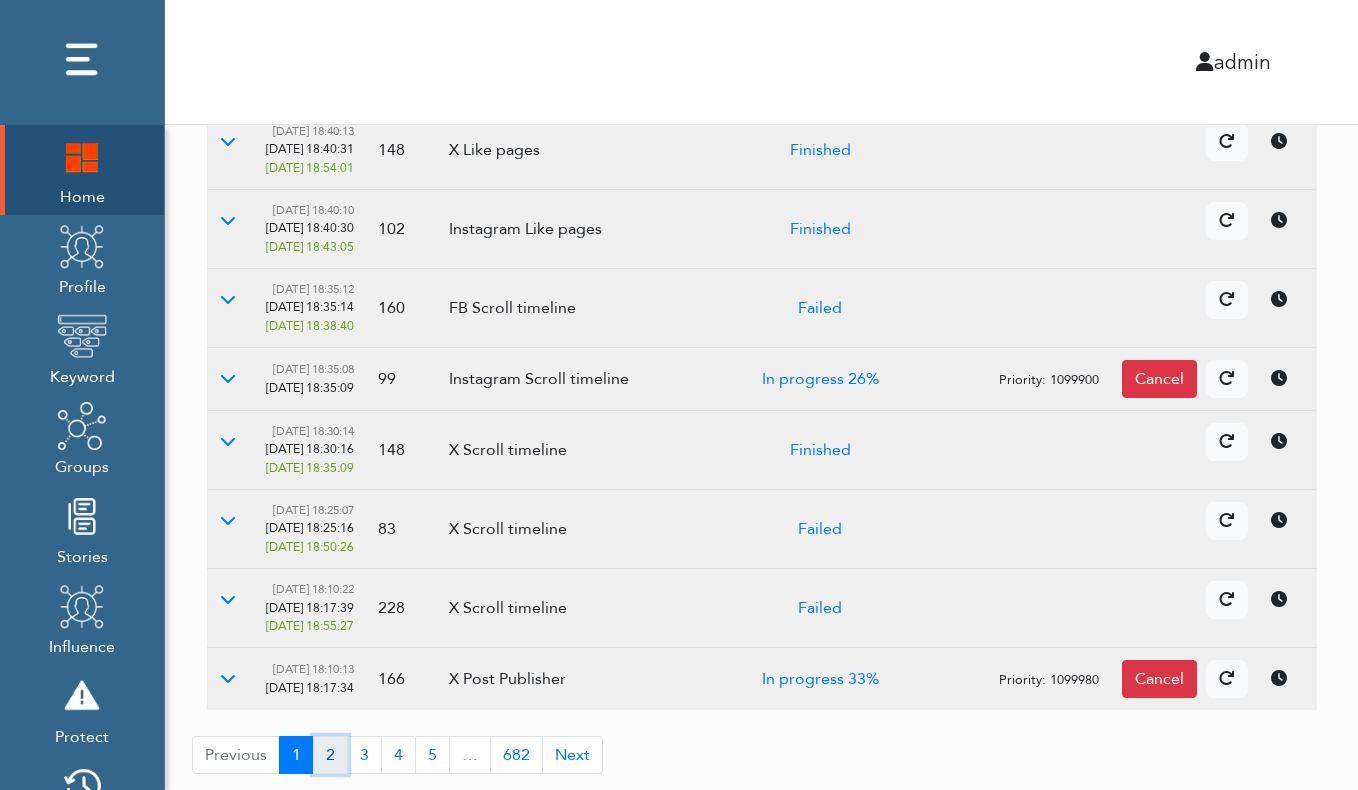 click on "2" at bounding box center [330, 755] 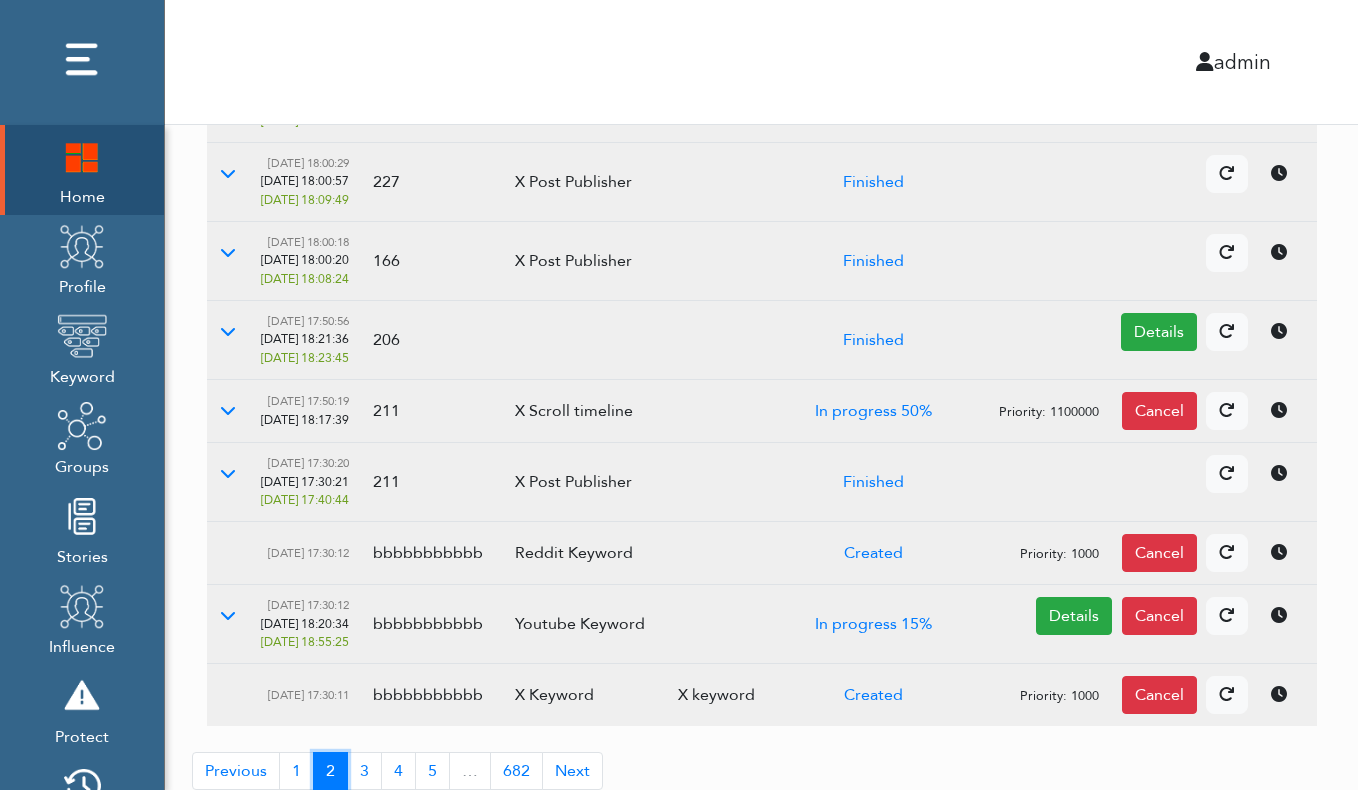 scroll, scrollTop: 482, scrollLeft: 0, axis: vertical 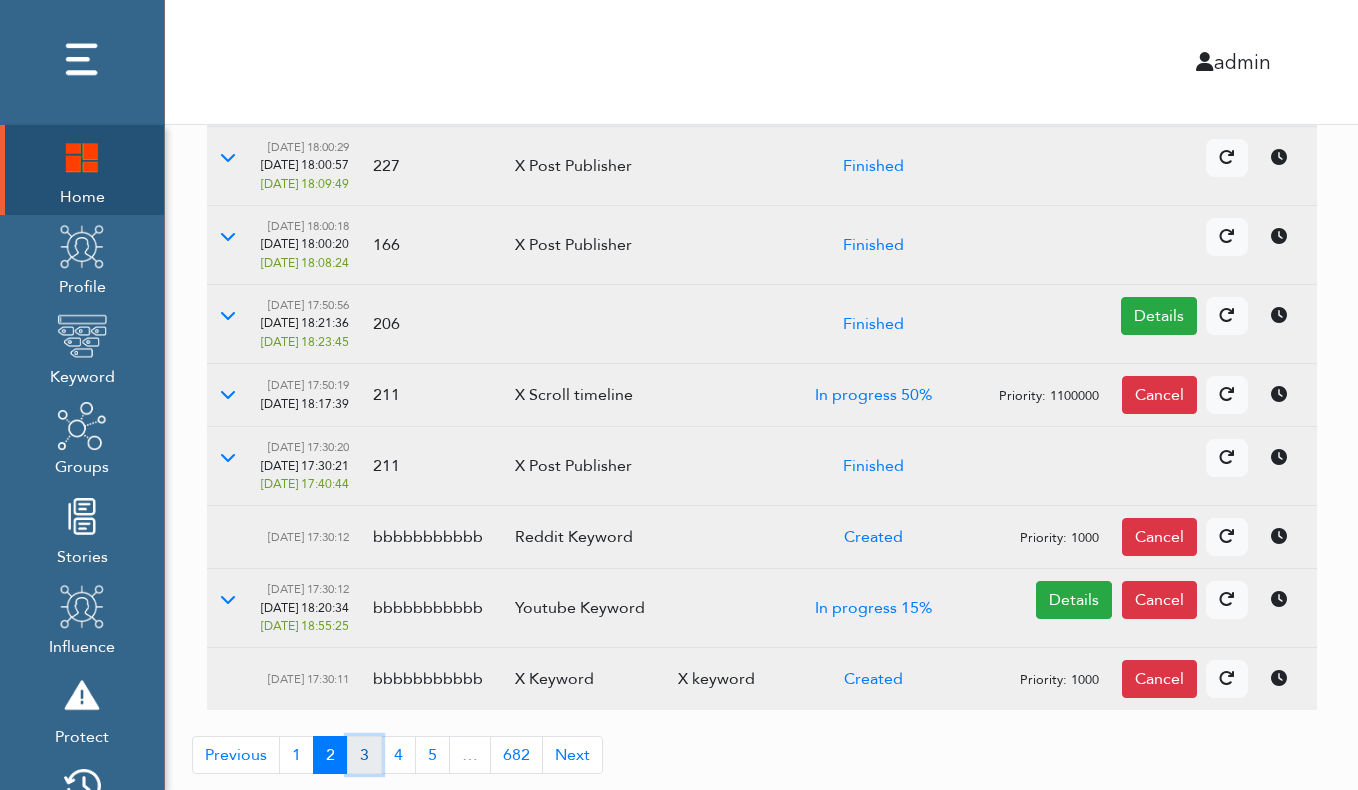 click on "3" at bounding box center [364, 755] 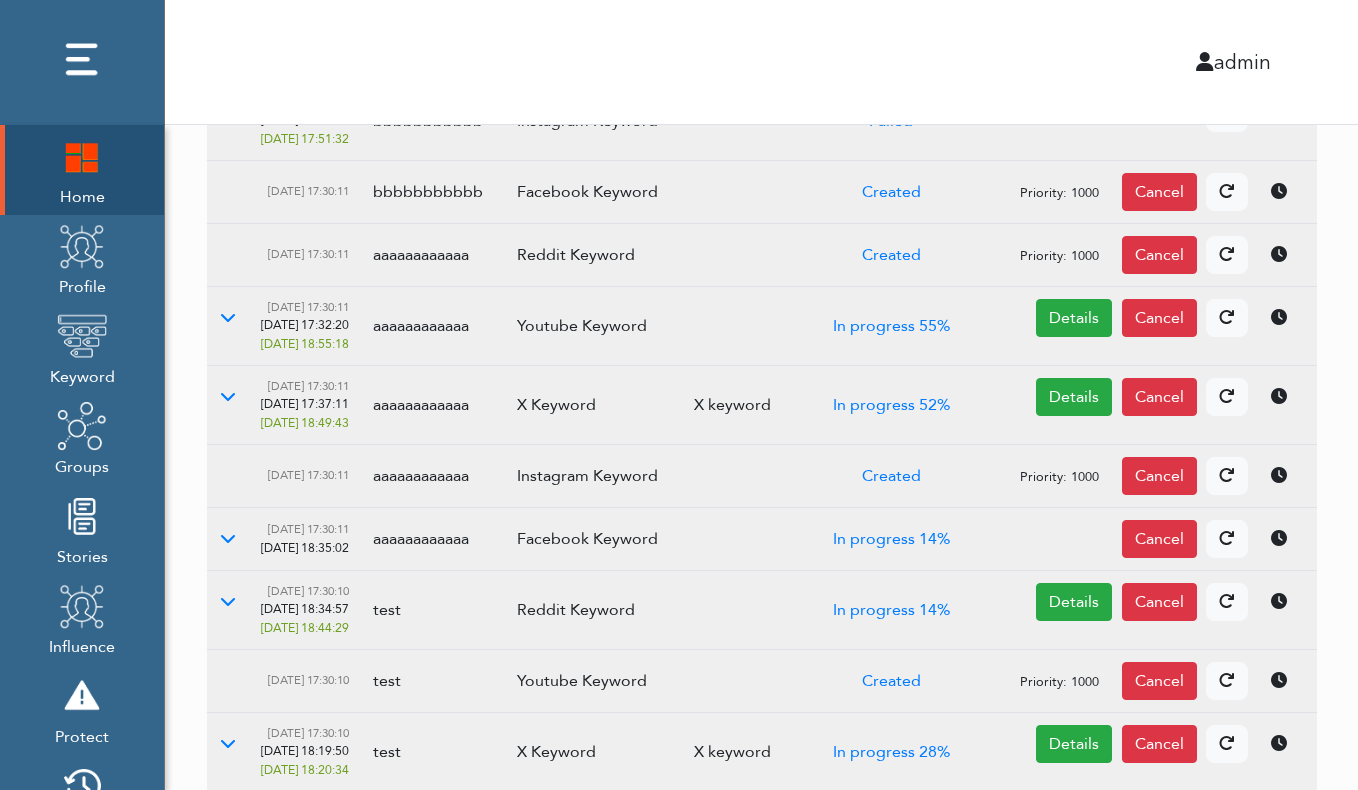 scroll, scrollTop: 450, scrollLeft: 0, axis: vertical 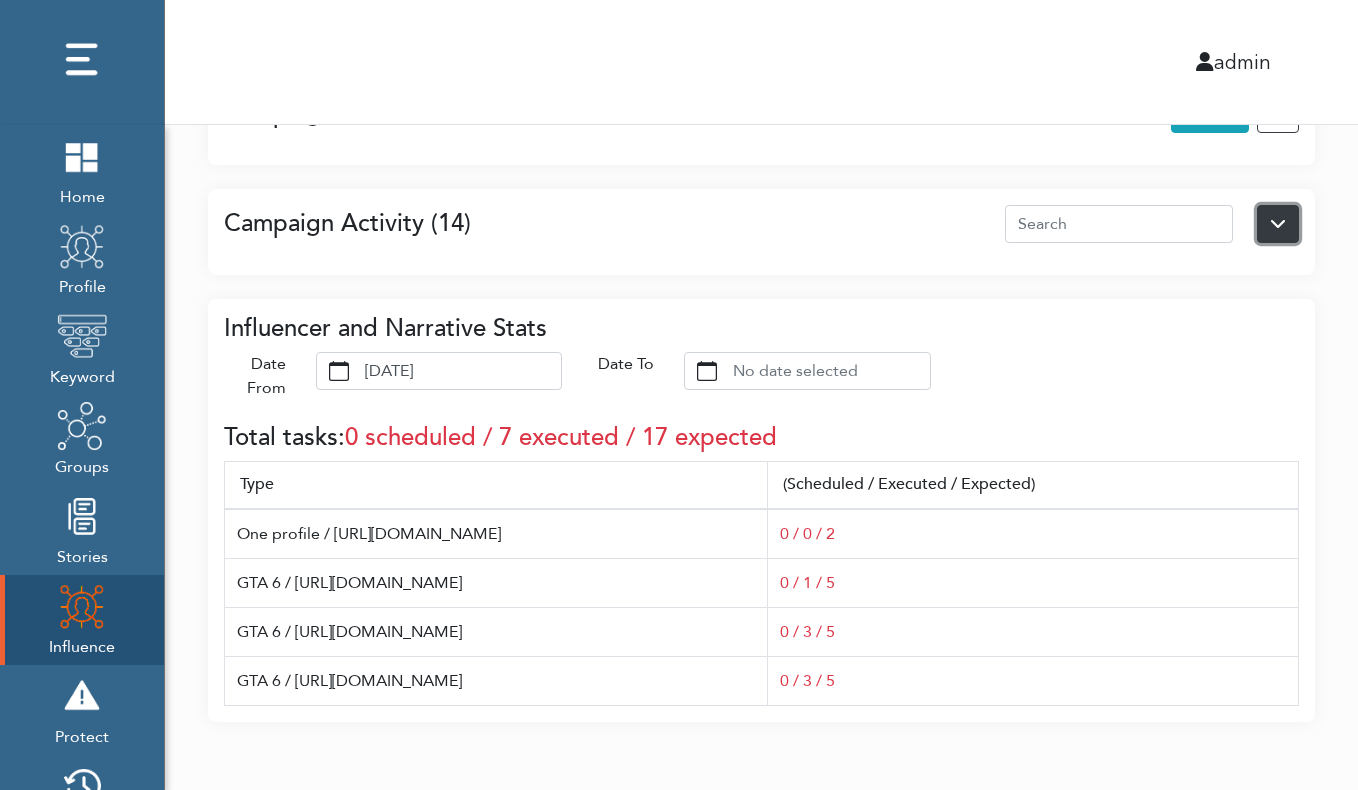click at bounding box center [1278, 224] 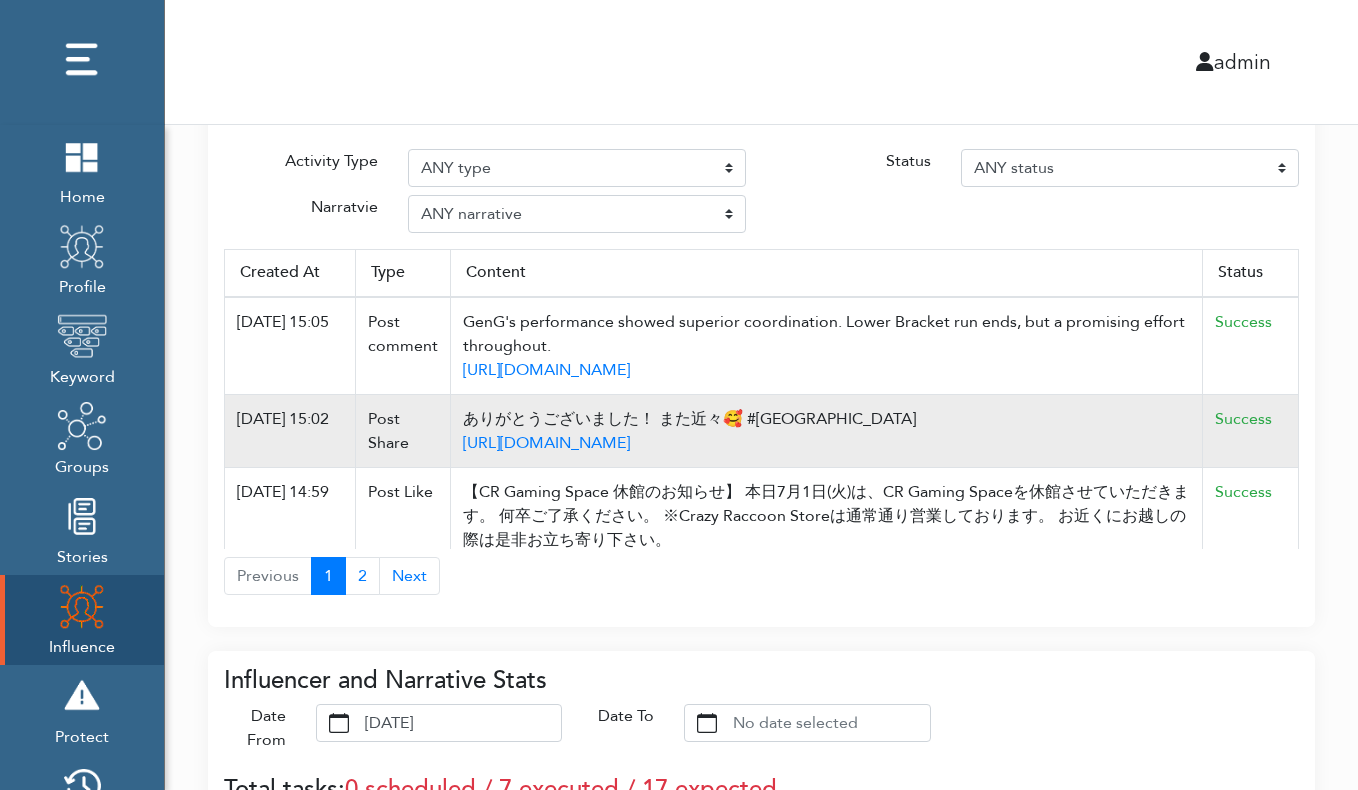 scroll, scrollTop: 1981, scrollLeft: 0, axis: vertical 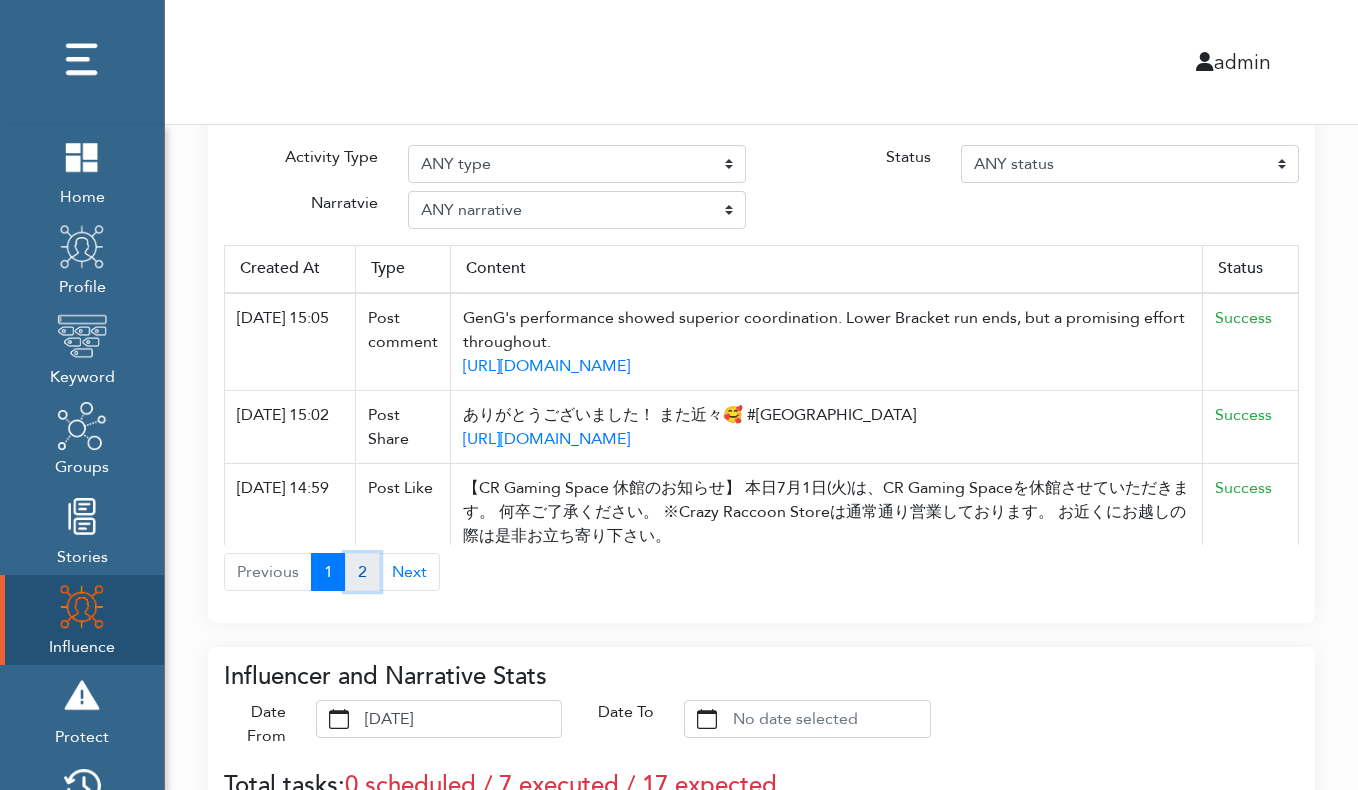 click on "2" at bounding box center [362, 572] 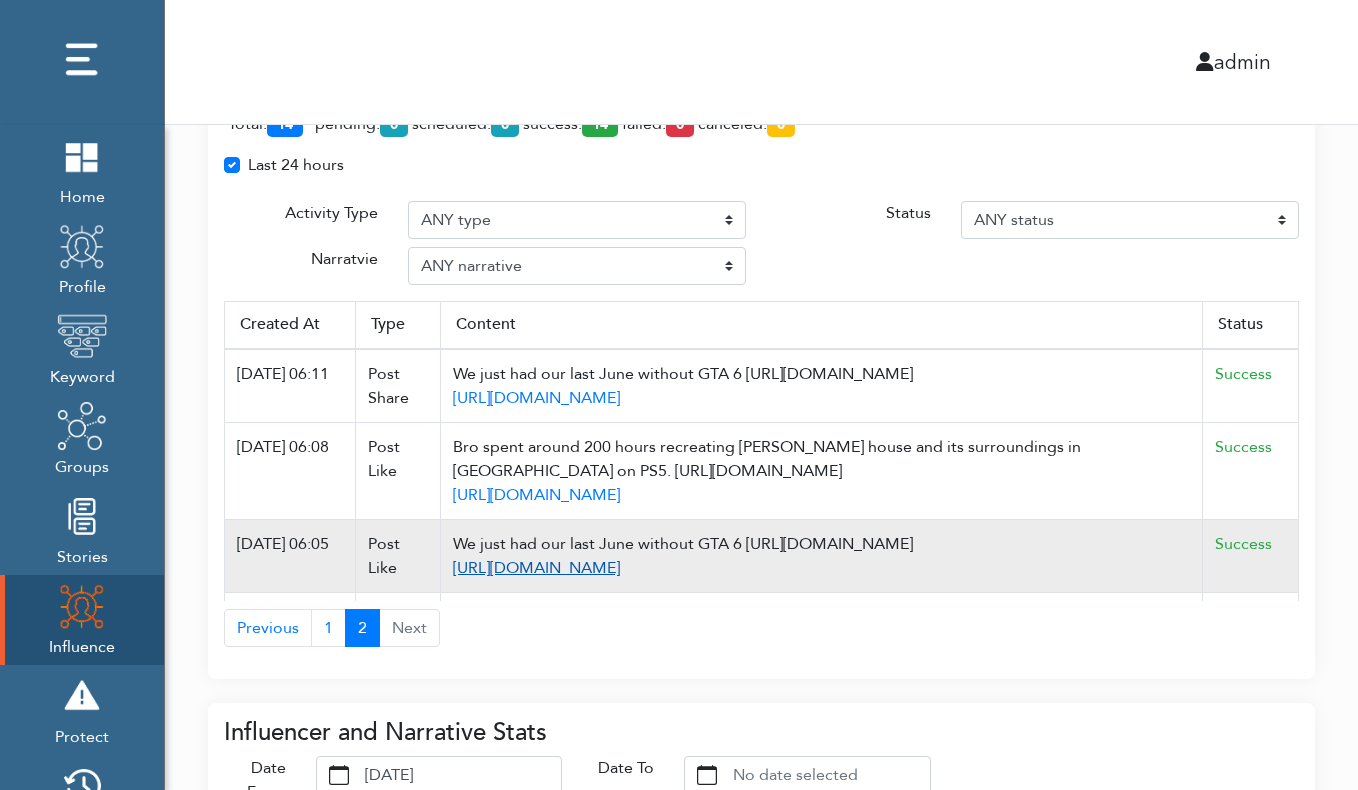 scroll, scrollTop: 1938, scrollLeft: 0, axis: vertical 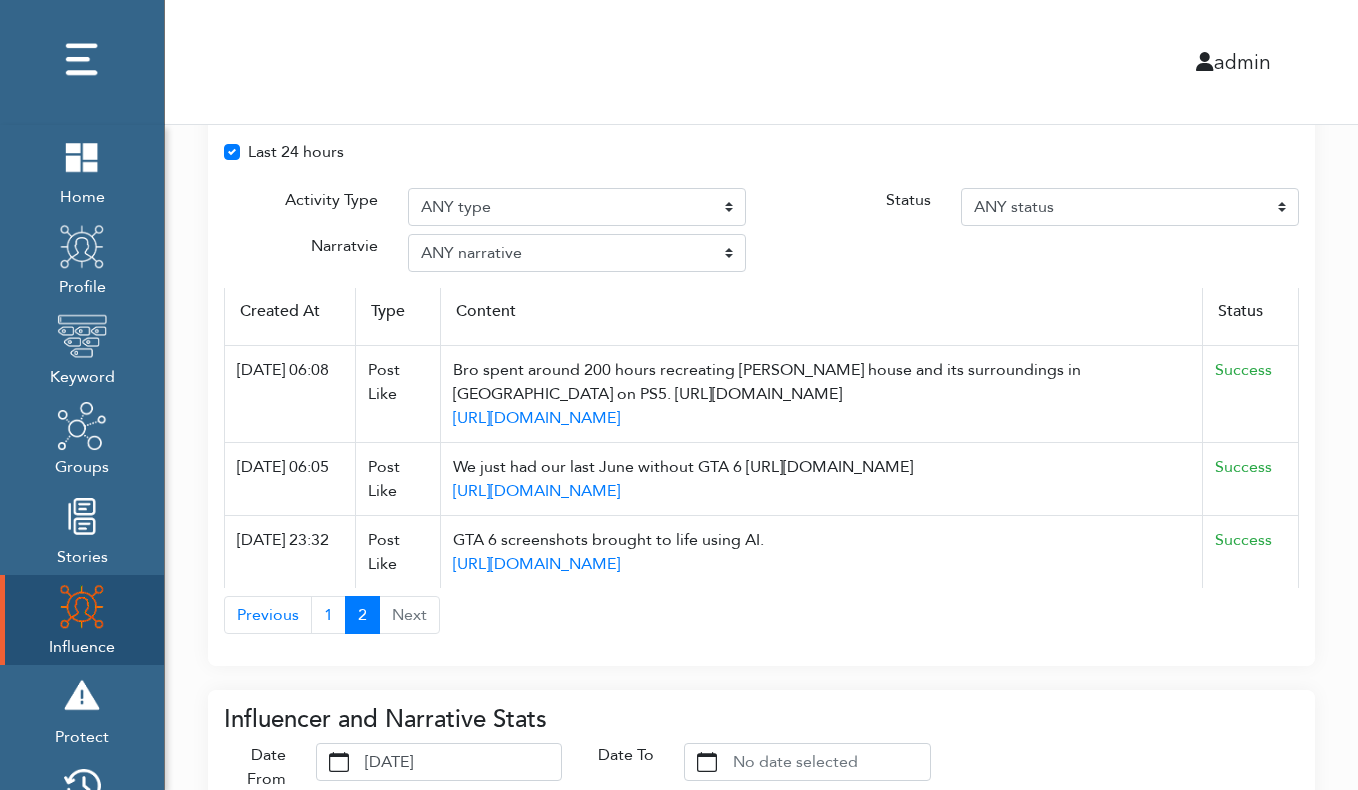 click on "Next" at bounding box center [410, 615] 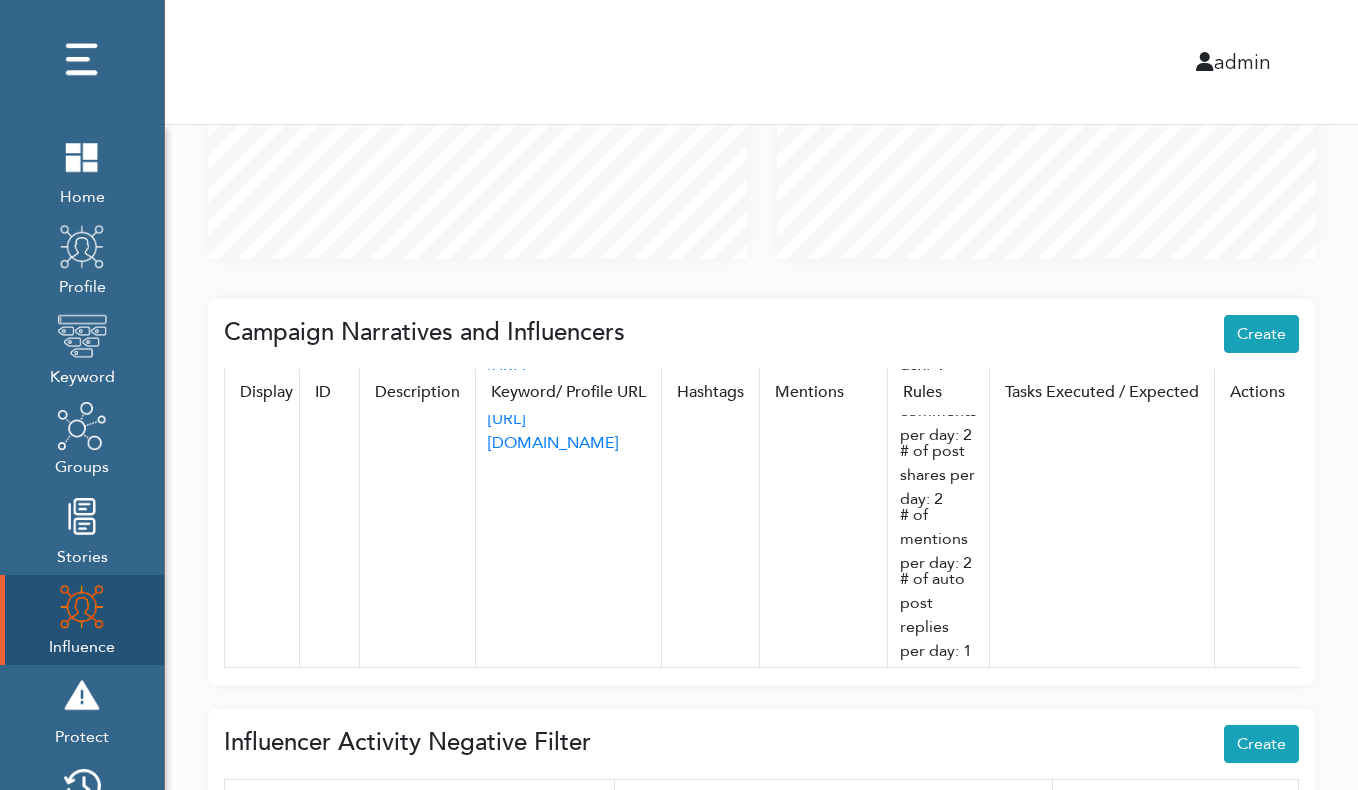 scroll, scrollTop: 714, scrollLeft: 0, axis: vertical 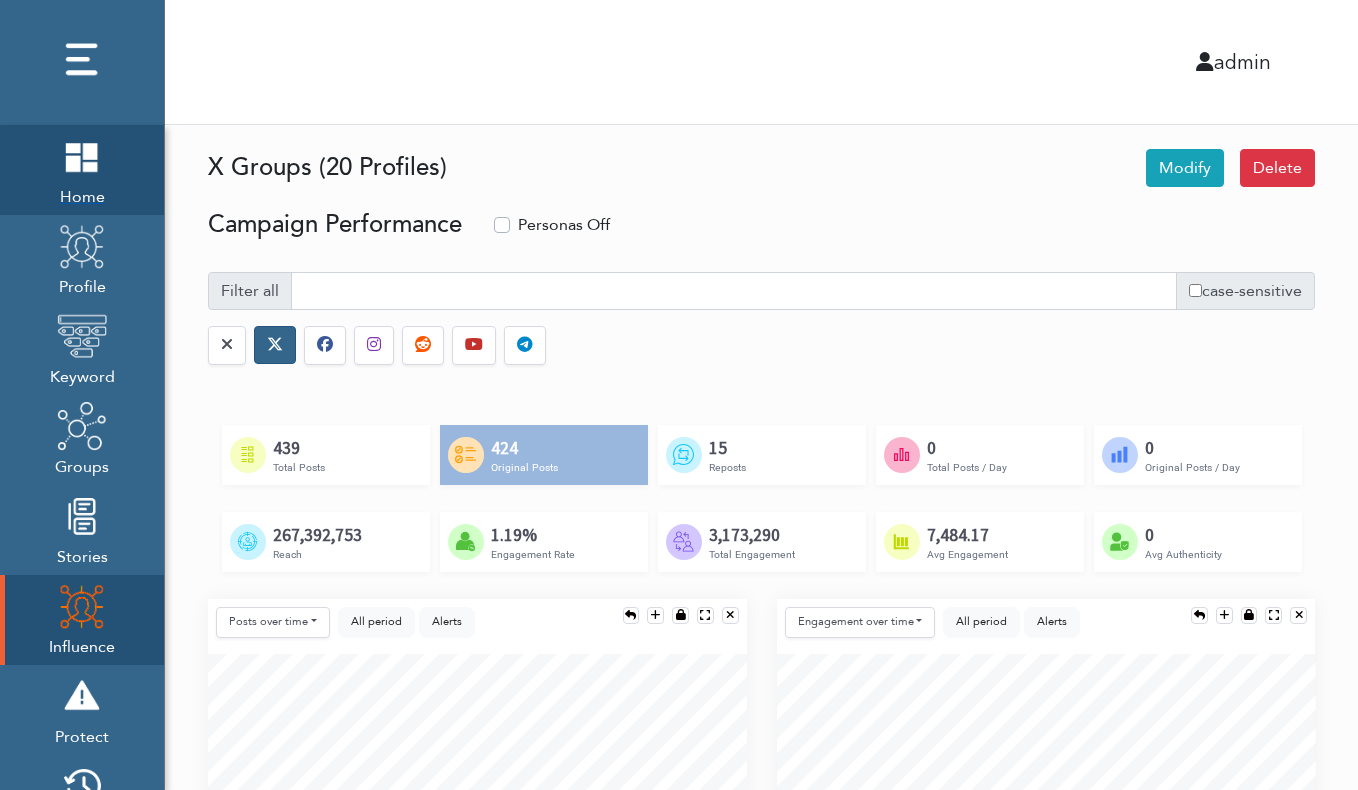 click at bounding box center (82, 156) 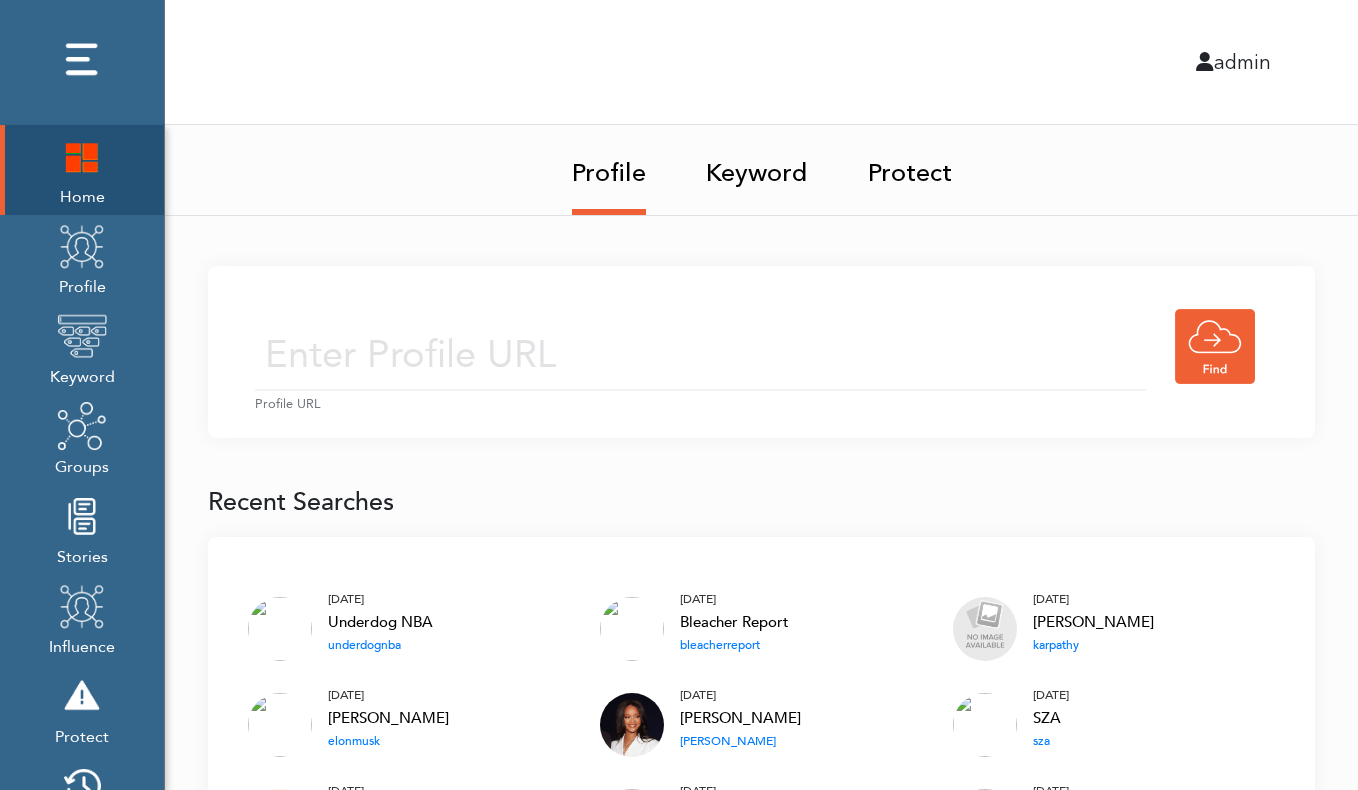 scroll, scrollTop: 0, scrollLeft: 0, axis: both 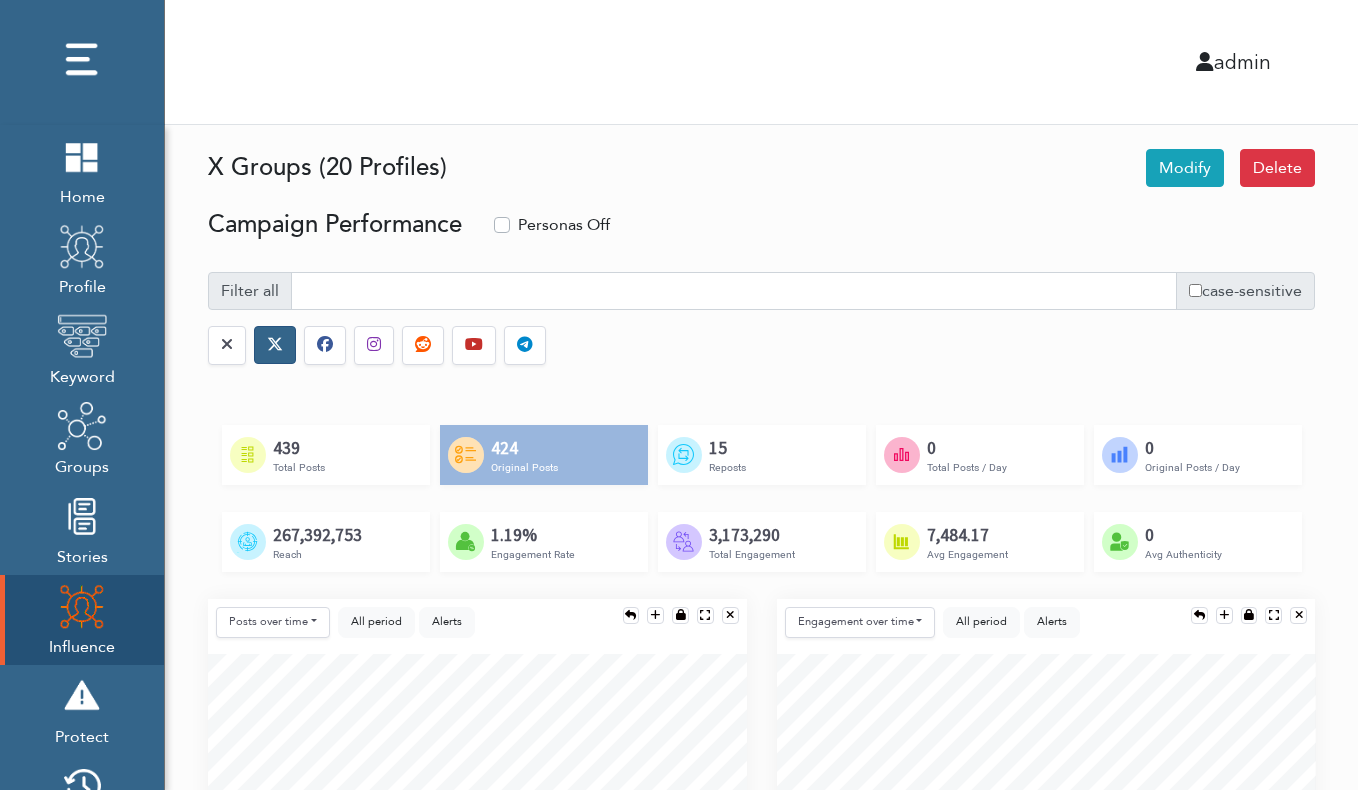 click on "Modify
Delete
X Groups (20 Profiles)" at bounding box center (761, 168) 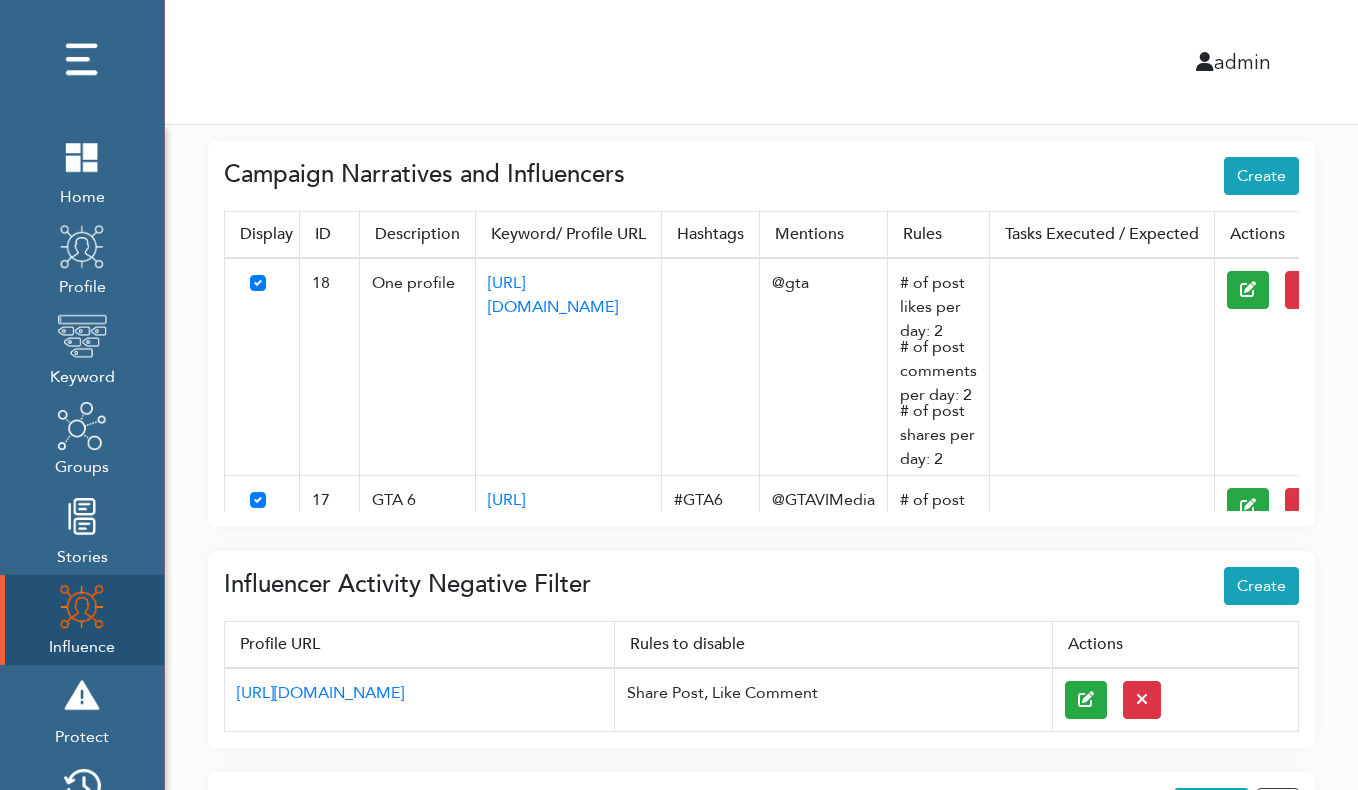scroll, scrollTop: 869, scrollLeft: 0, axis: vertical 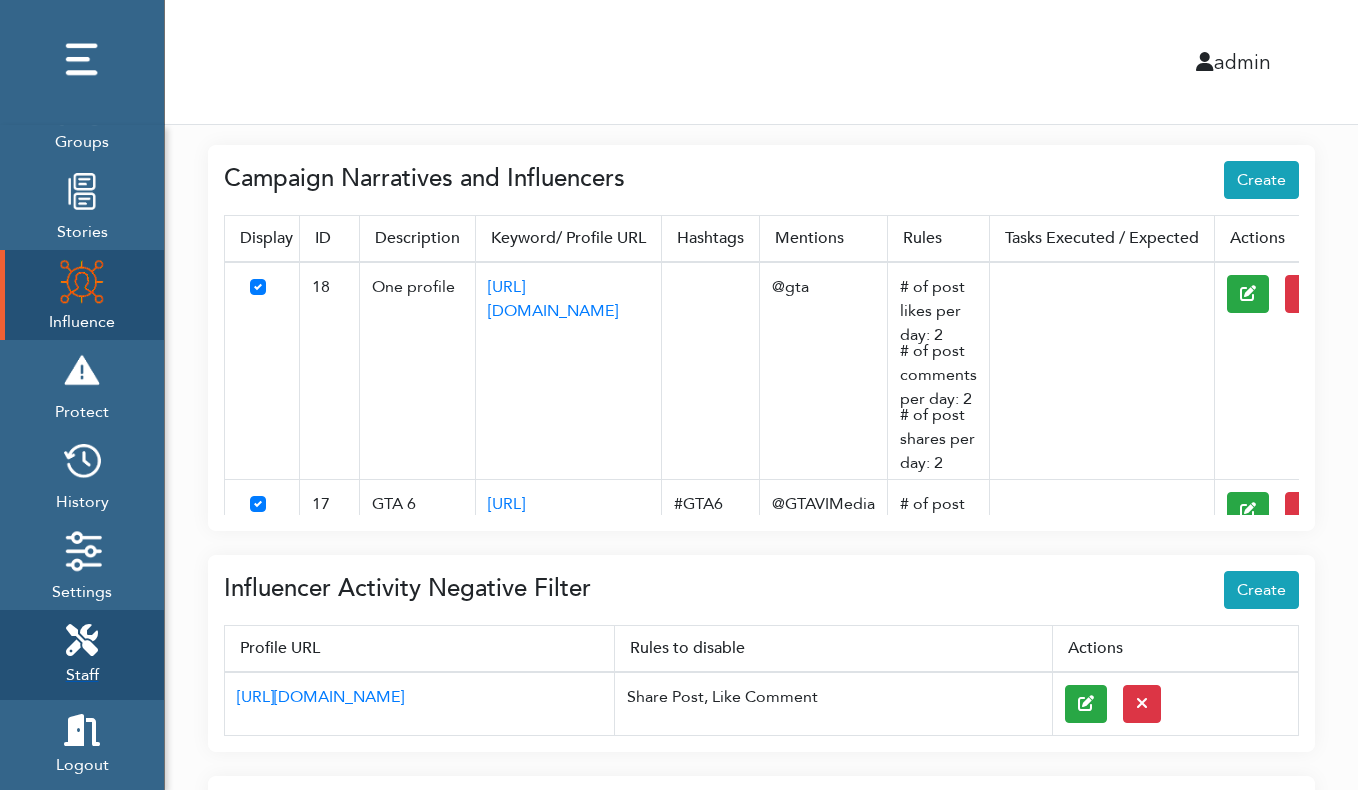 click at bounding box center [82, 640] 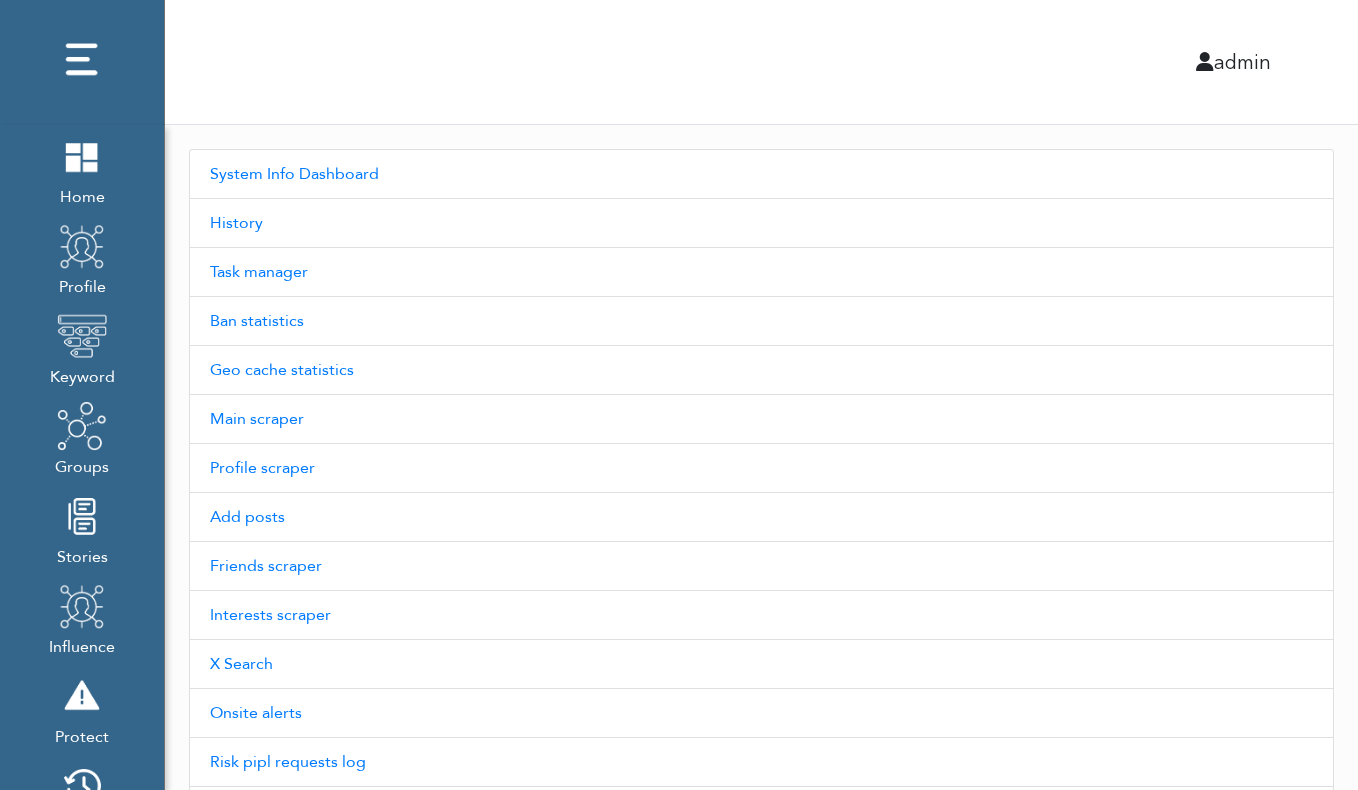 scroll, scrollTop: 0, scrollLeft: 0, axis: both 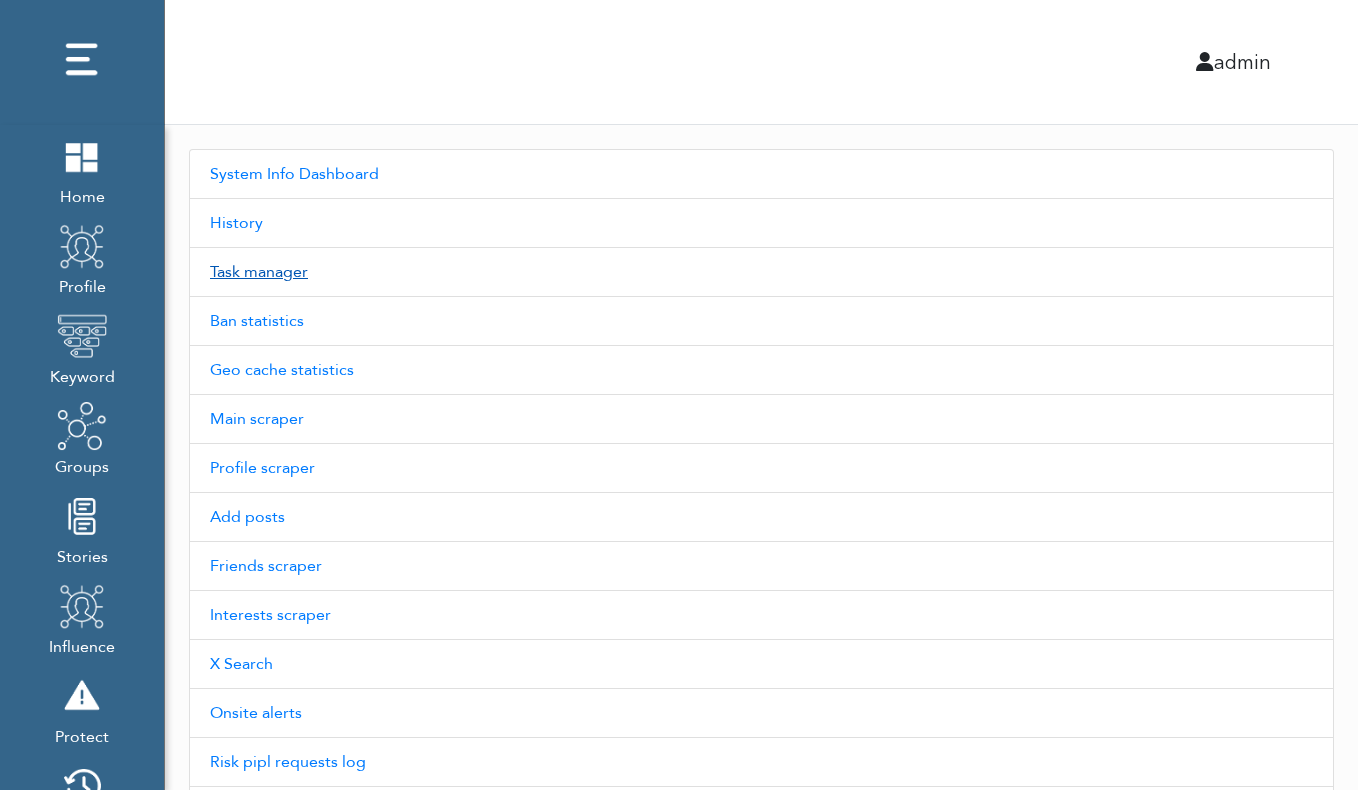 click on "Task manager" at bounding box center (761, 272) 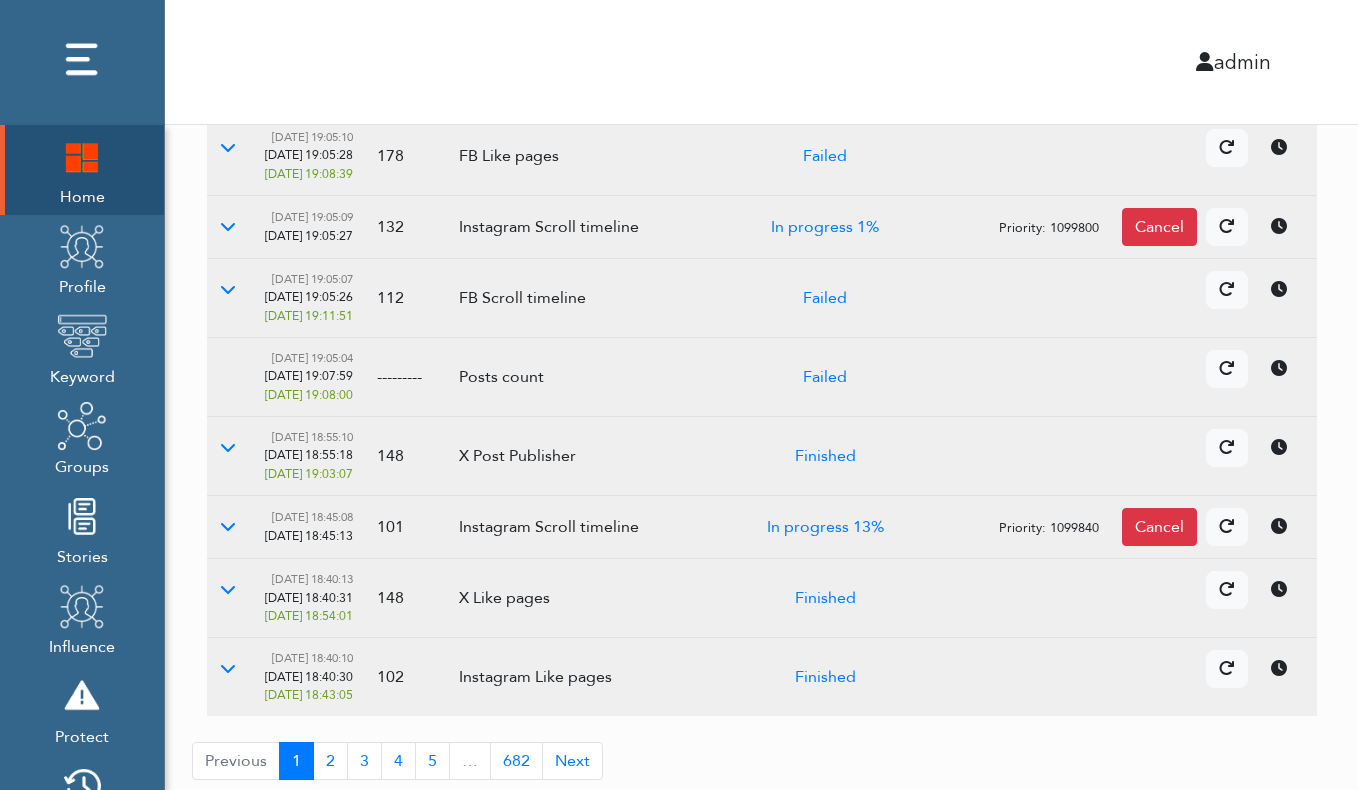scroll, scrollTop: 482, scrollLeft: 0, axis: vertical 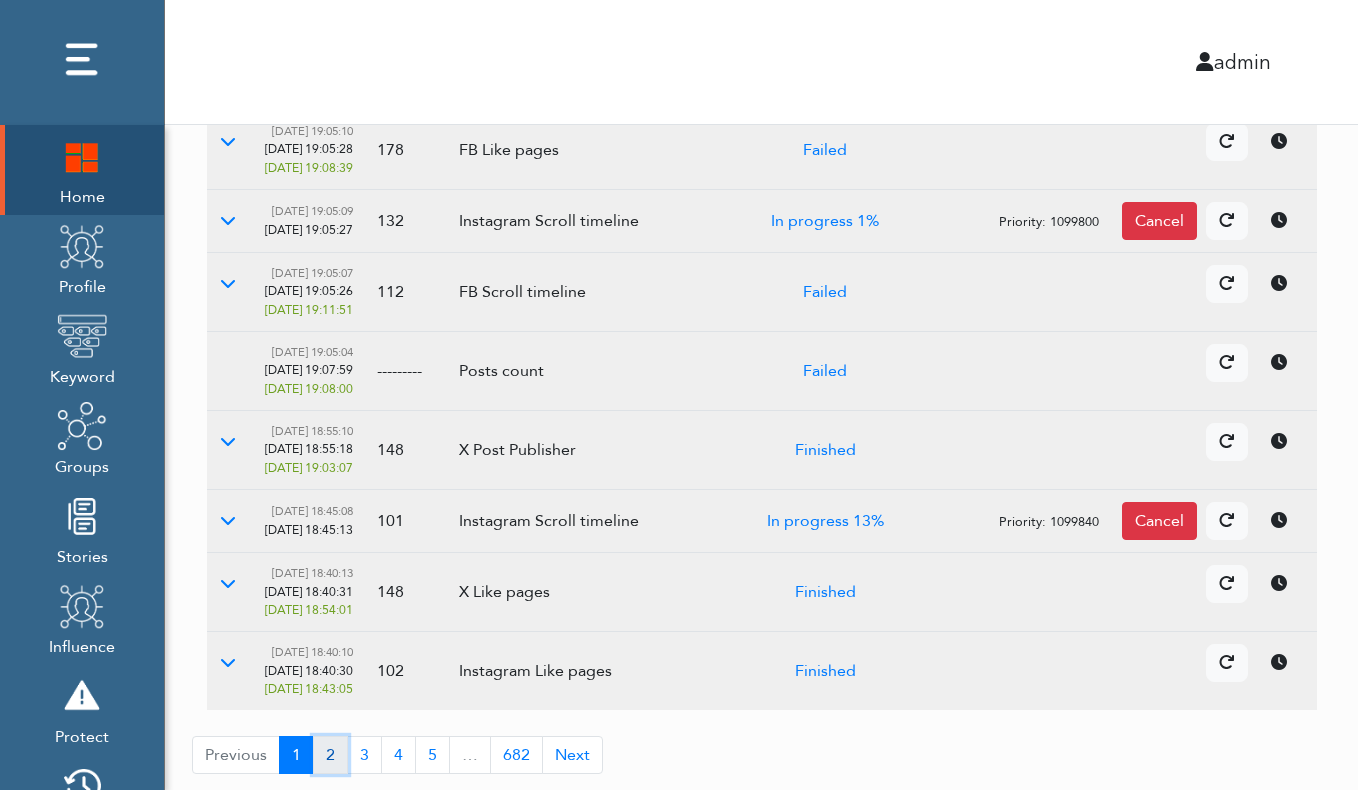 click on "2" at bounding box center [330, 755] 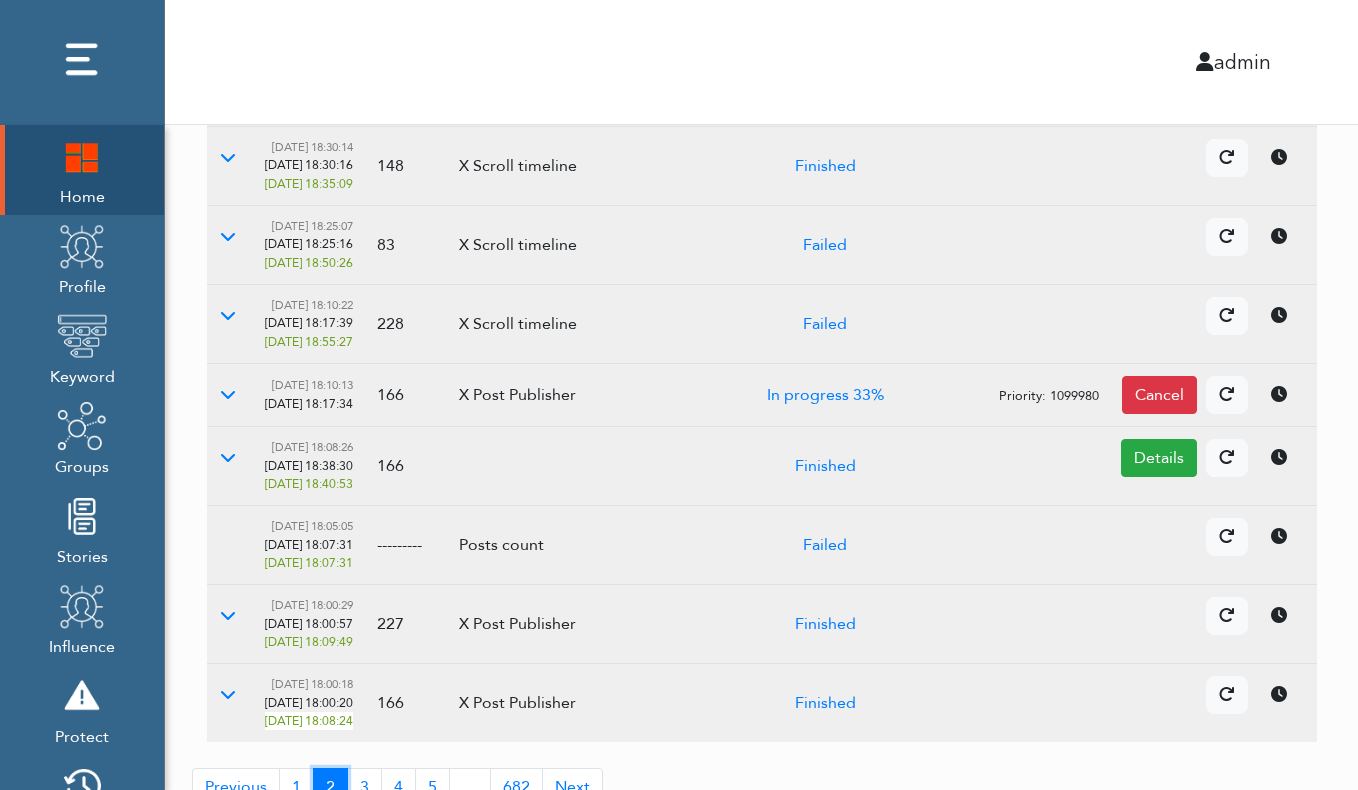 scroll, scrollTop: 514, scrollLeft: 0, axis: vertical 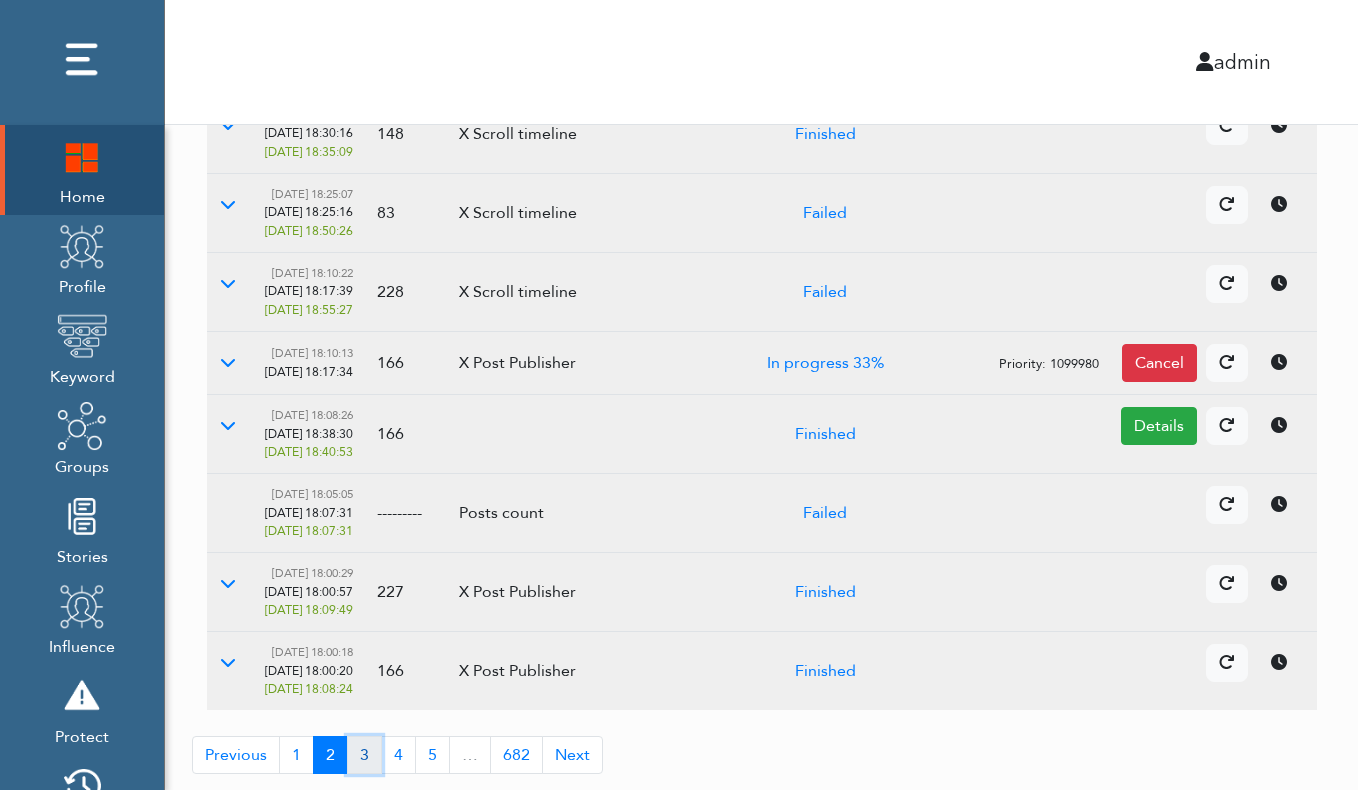 click on "3" at bounding box center (364, 755) 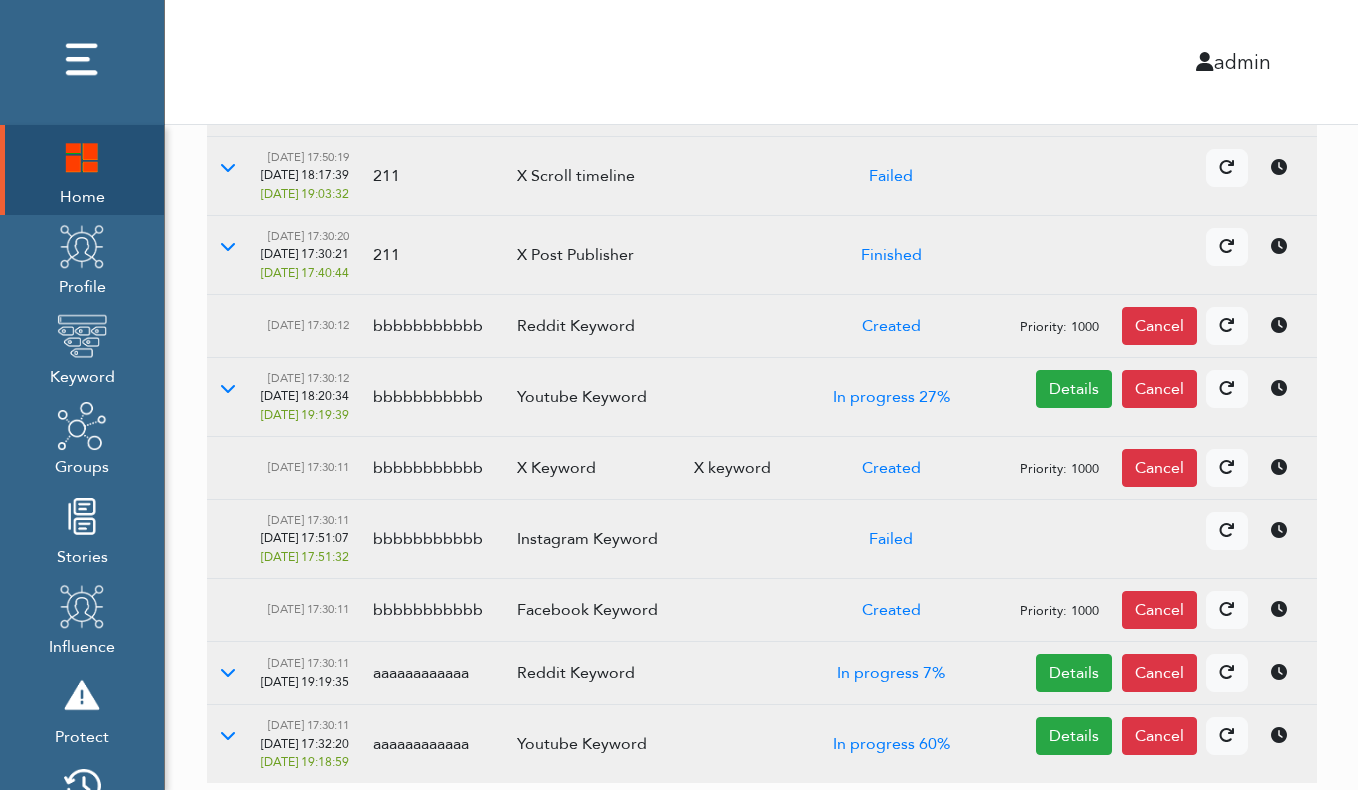 scroll, scrollTop: 466, scrollLeft: 0, axis: vertical 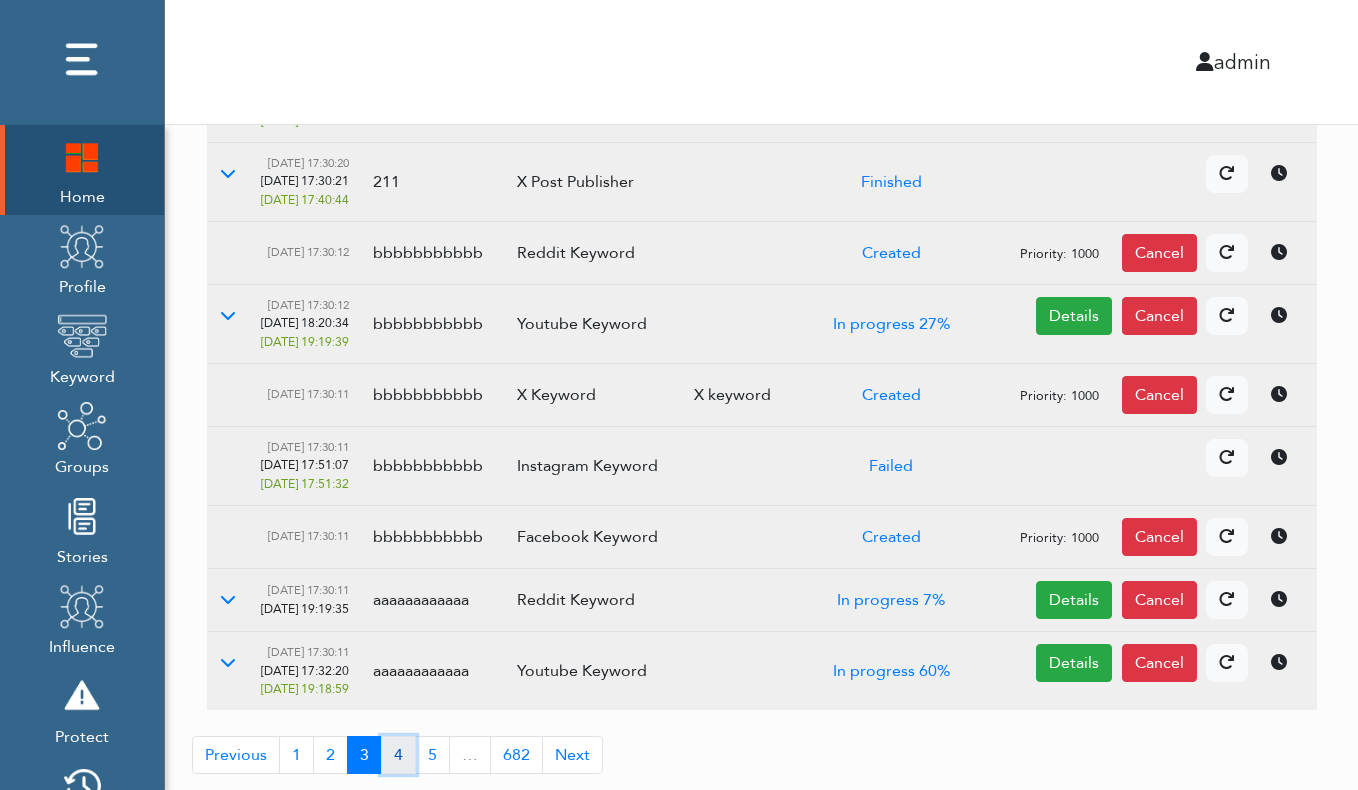 click on "4" at bounding box center (398, 755) 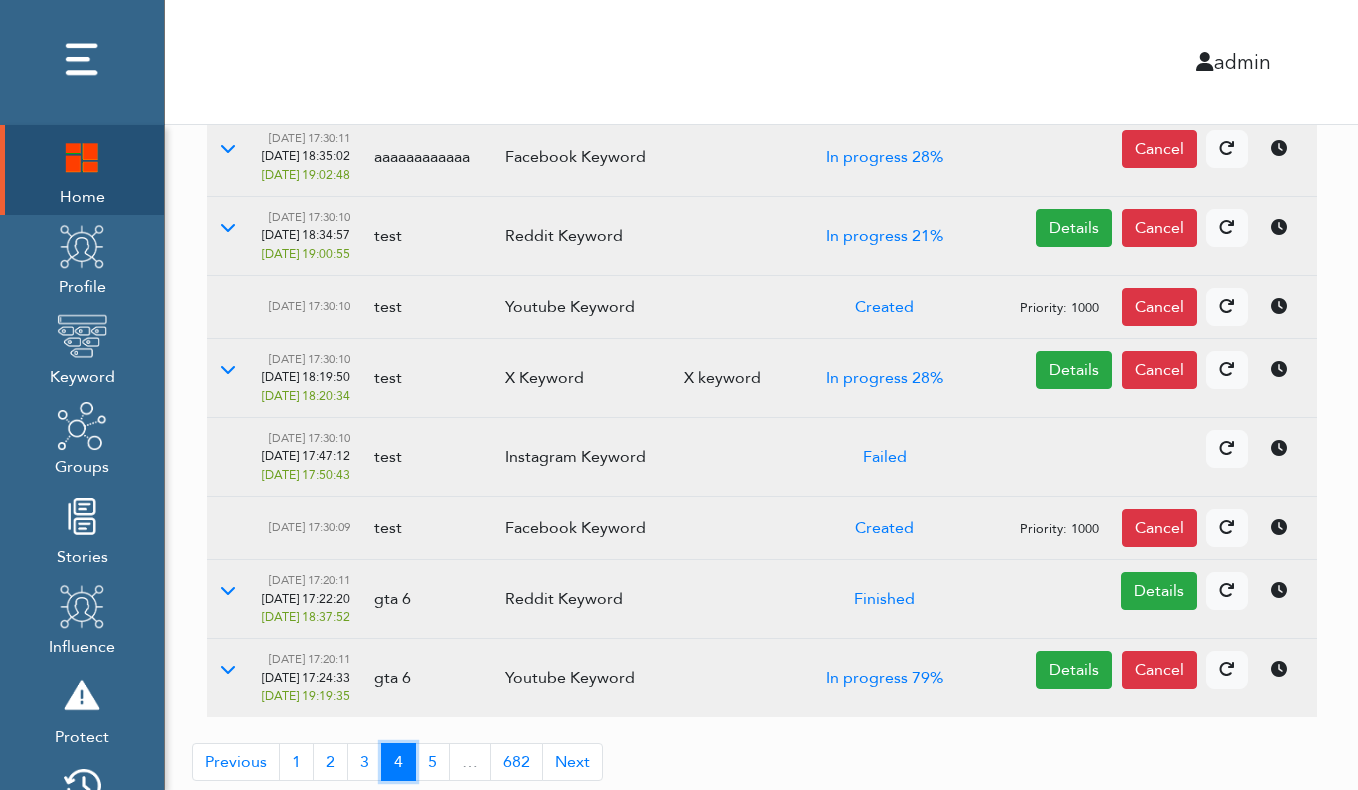 scroll, scrollTop: 482, scrollLeft: 0, axis: vertical 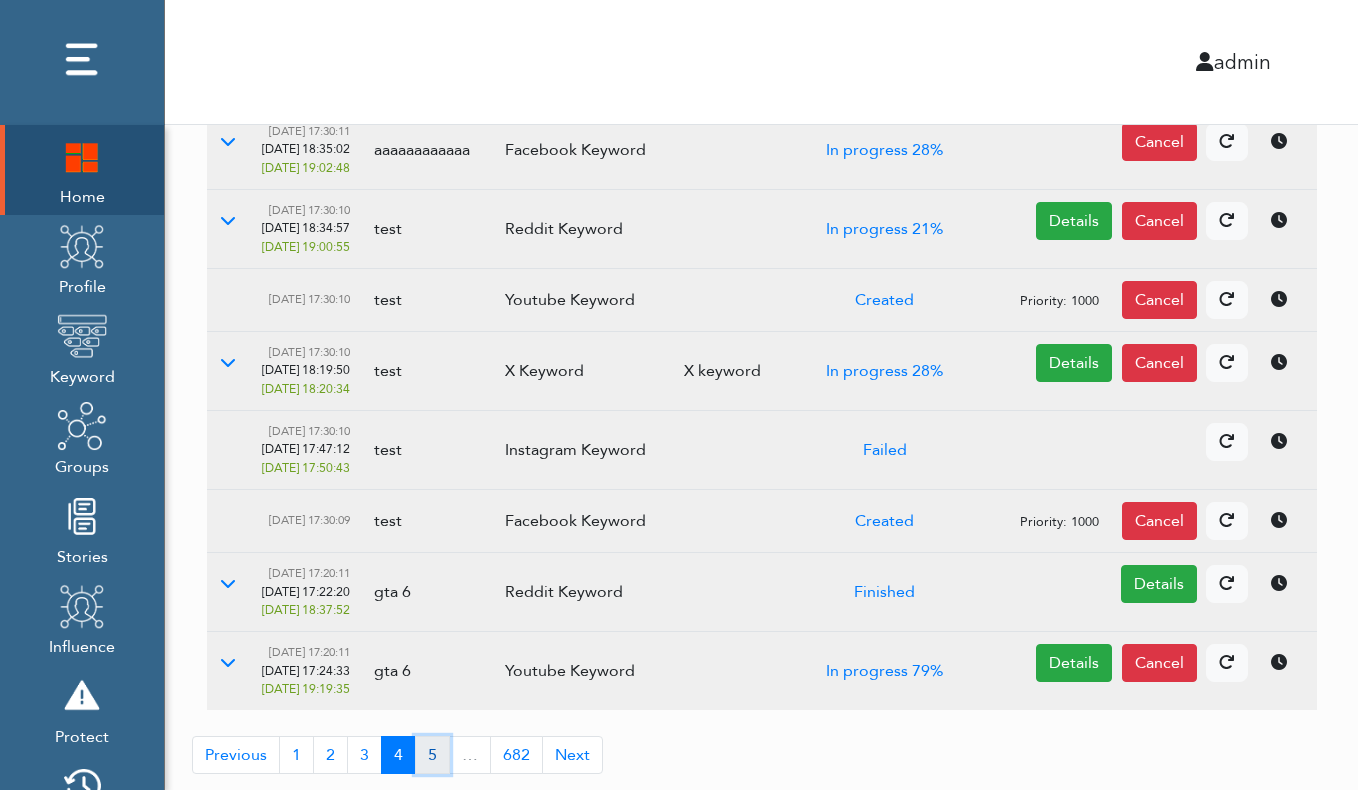 click on "5" at bounding box center (432, 755) 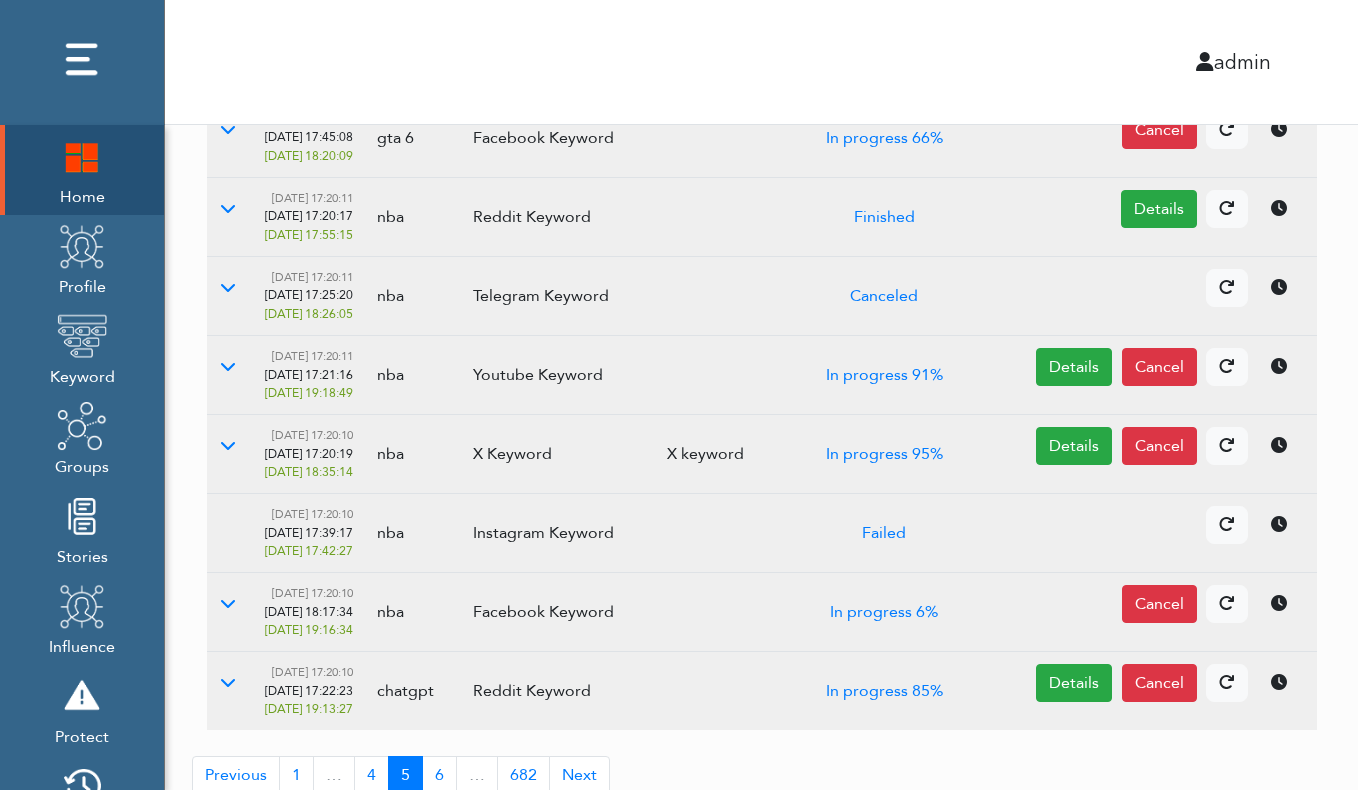 scroll, scrollTop: 530, scrollLeft: 0, axis: vertical 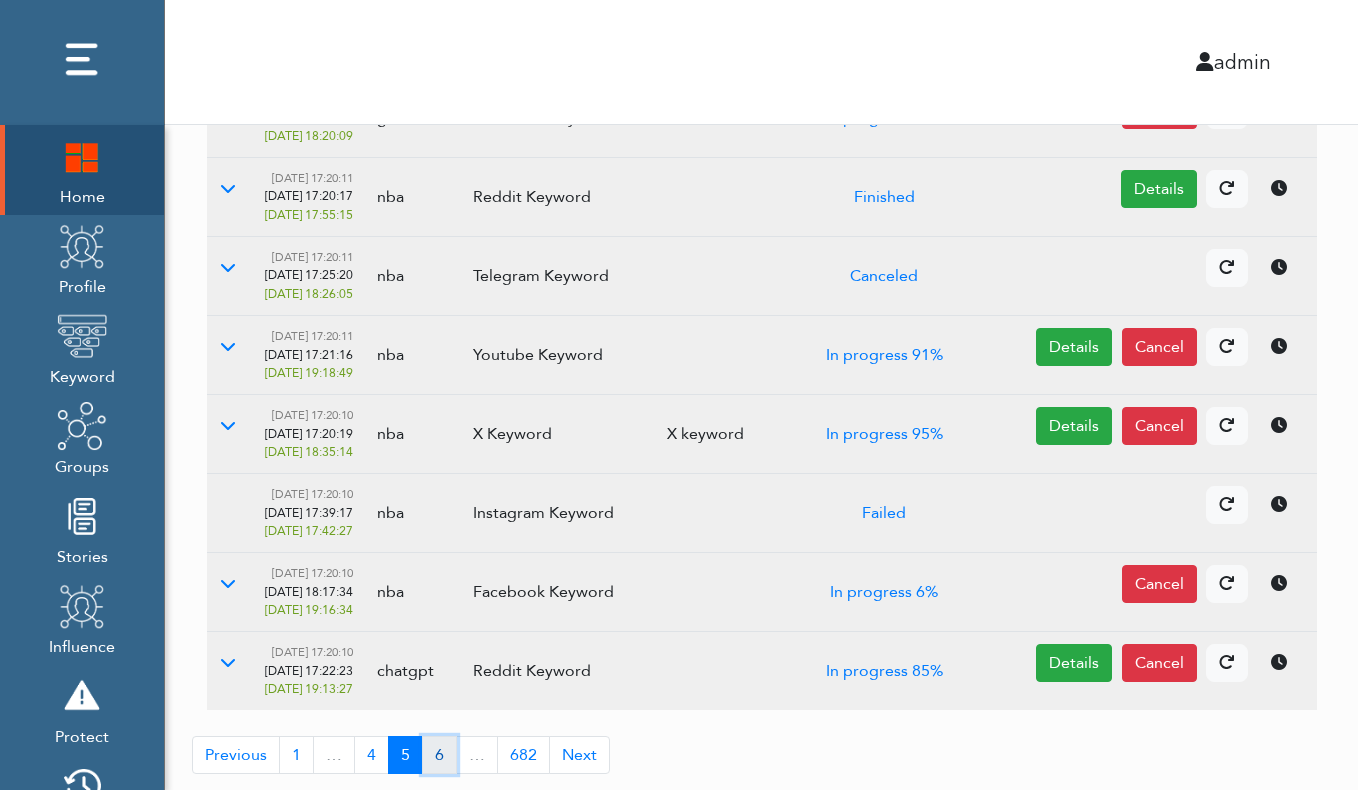 click on "6" at bounding box center [439, 755] 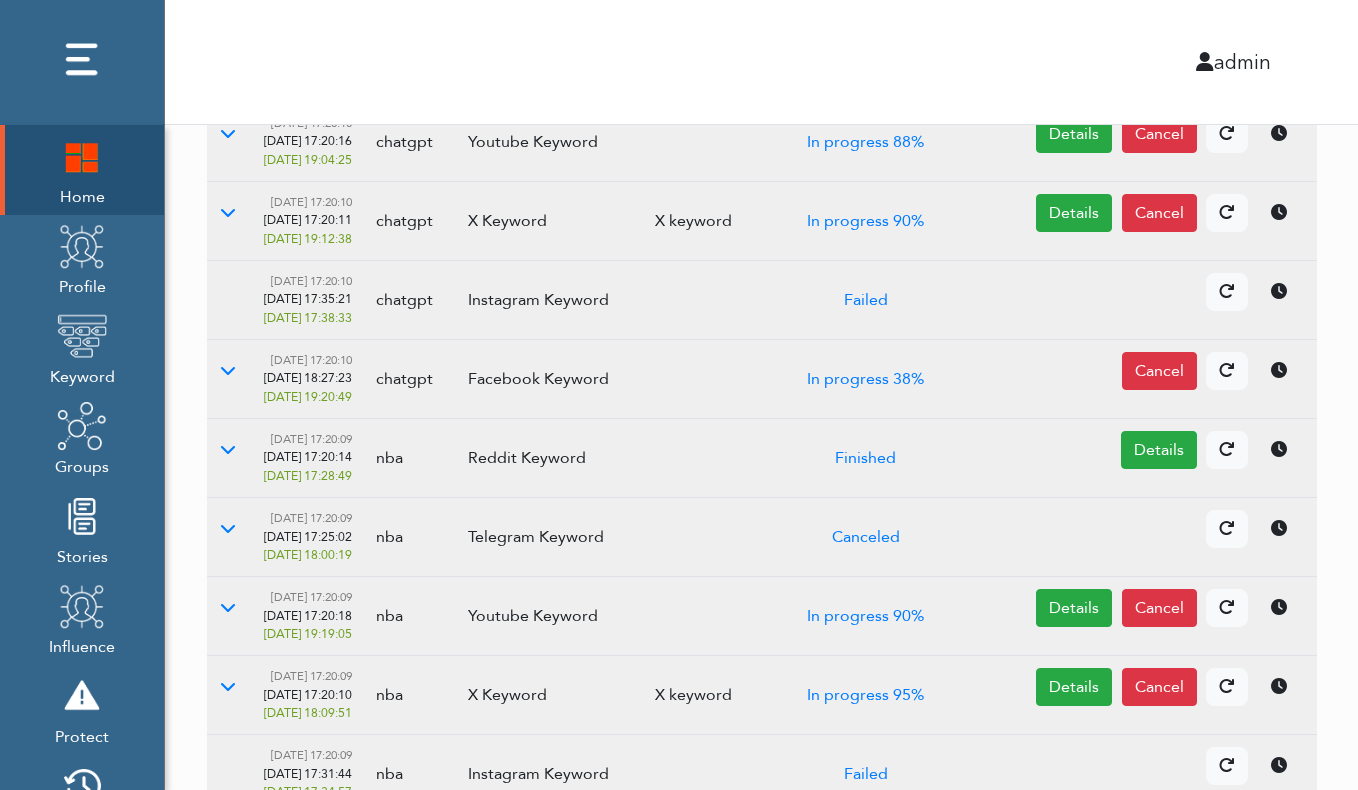 scroll, scrollTop: 530, scrollLeft: 0, axis: vertical 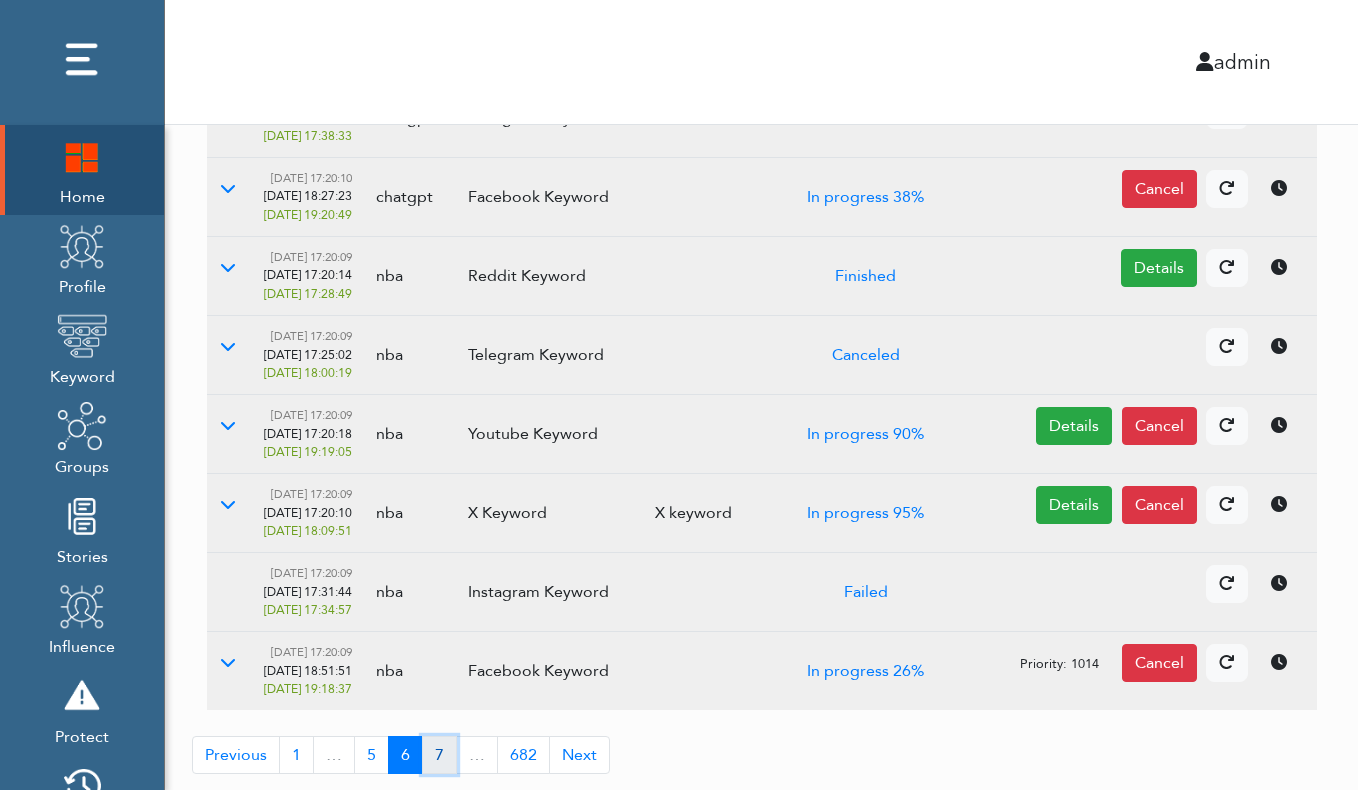 click on "7" at bounding box center [439, 755] 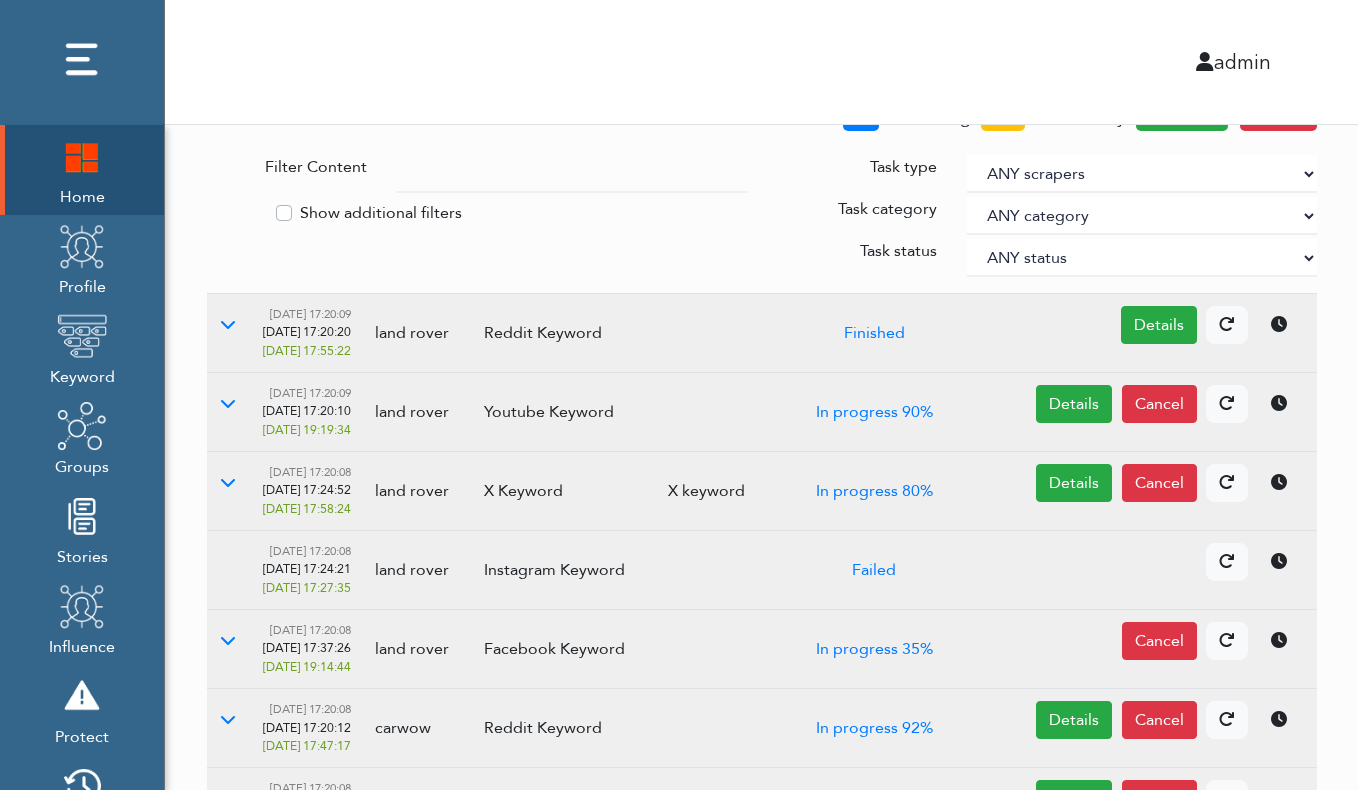scroll, scrollTop: 530, scrollLeft: 0, axis: vertical 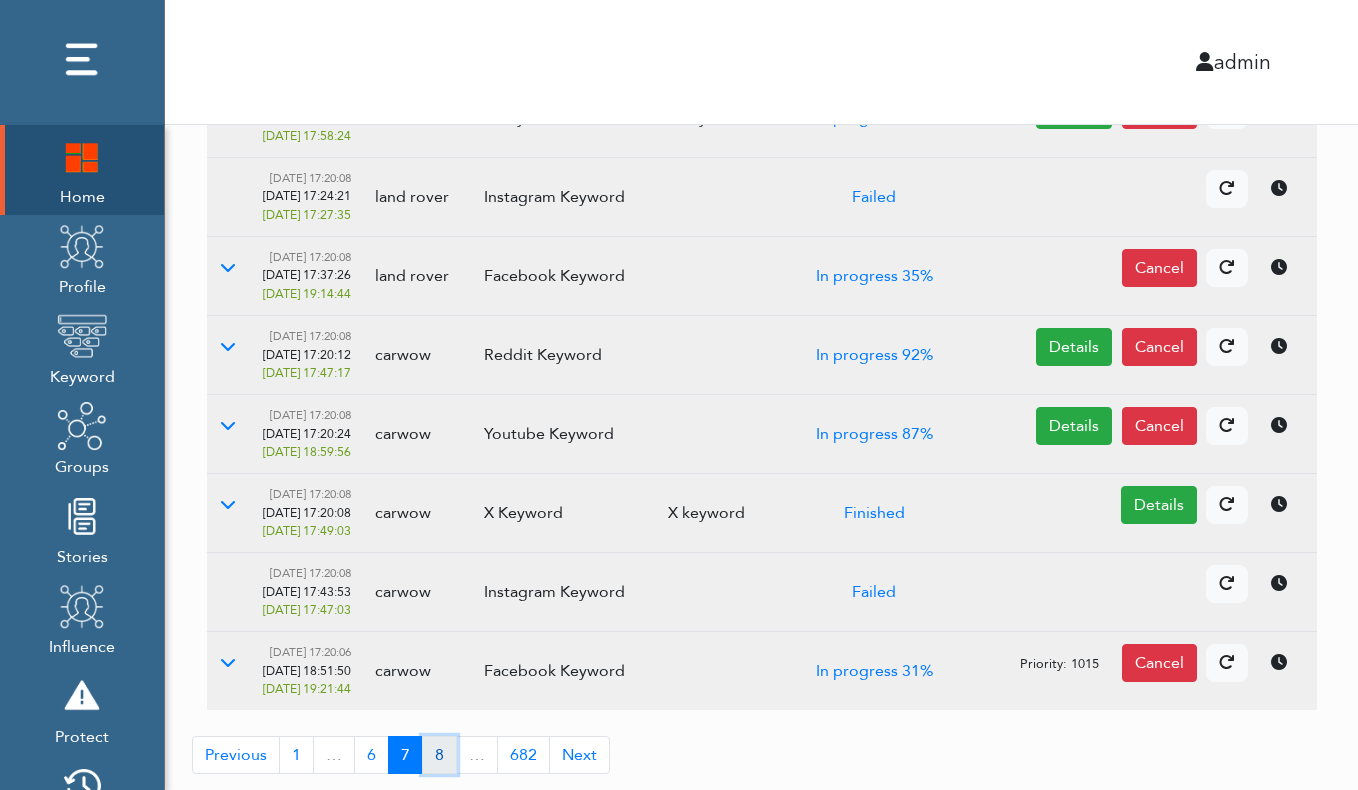 click on "8" at bounding box center [439, 755] 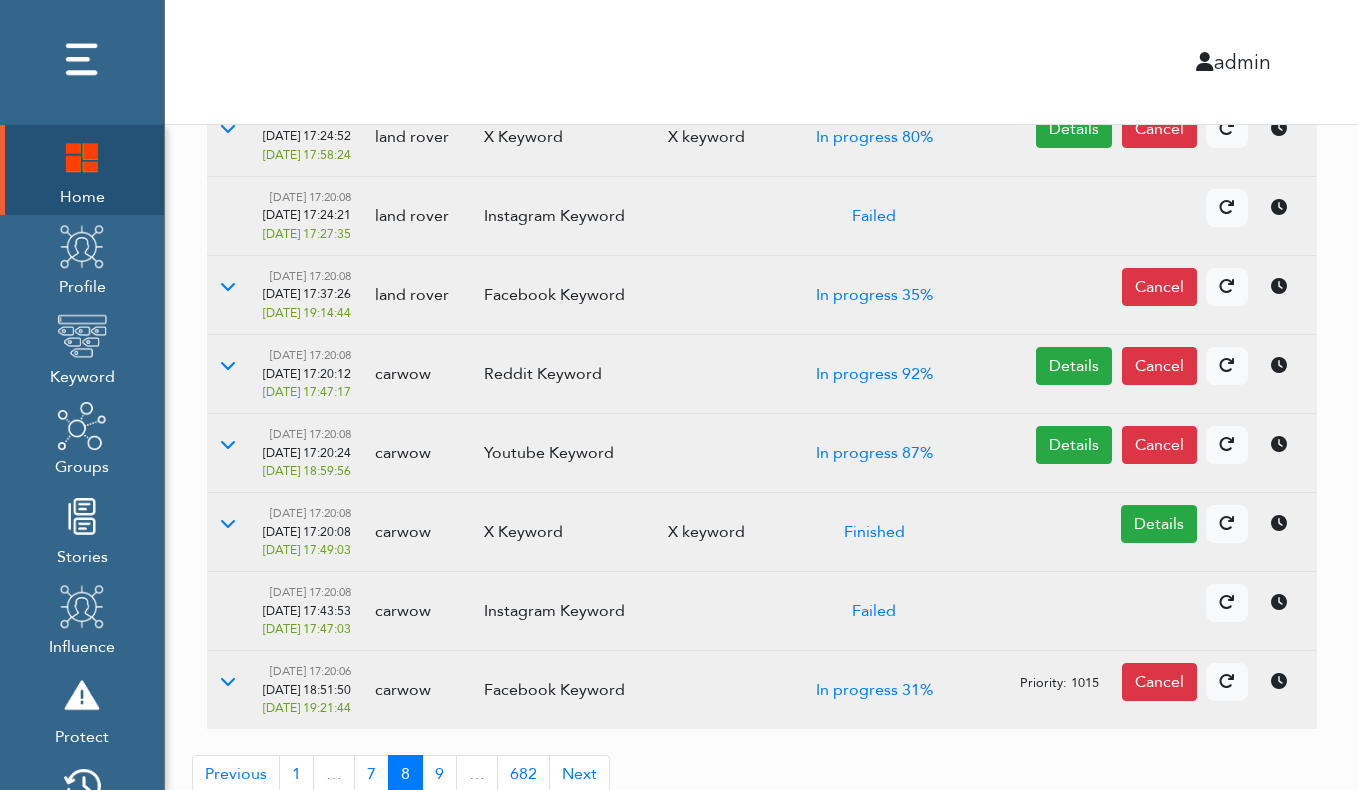 scroll, scrollTop: 530, scrollLeft: 0, axis: vertical 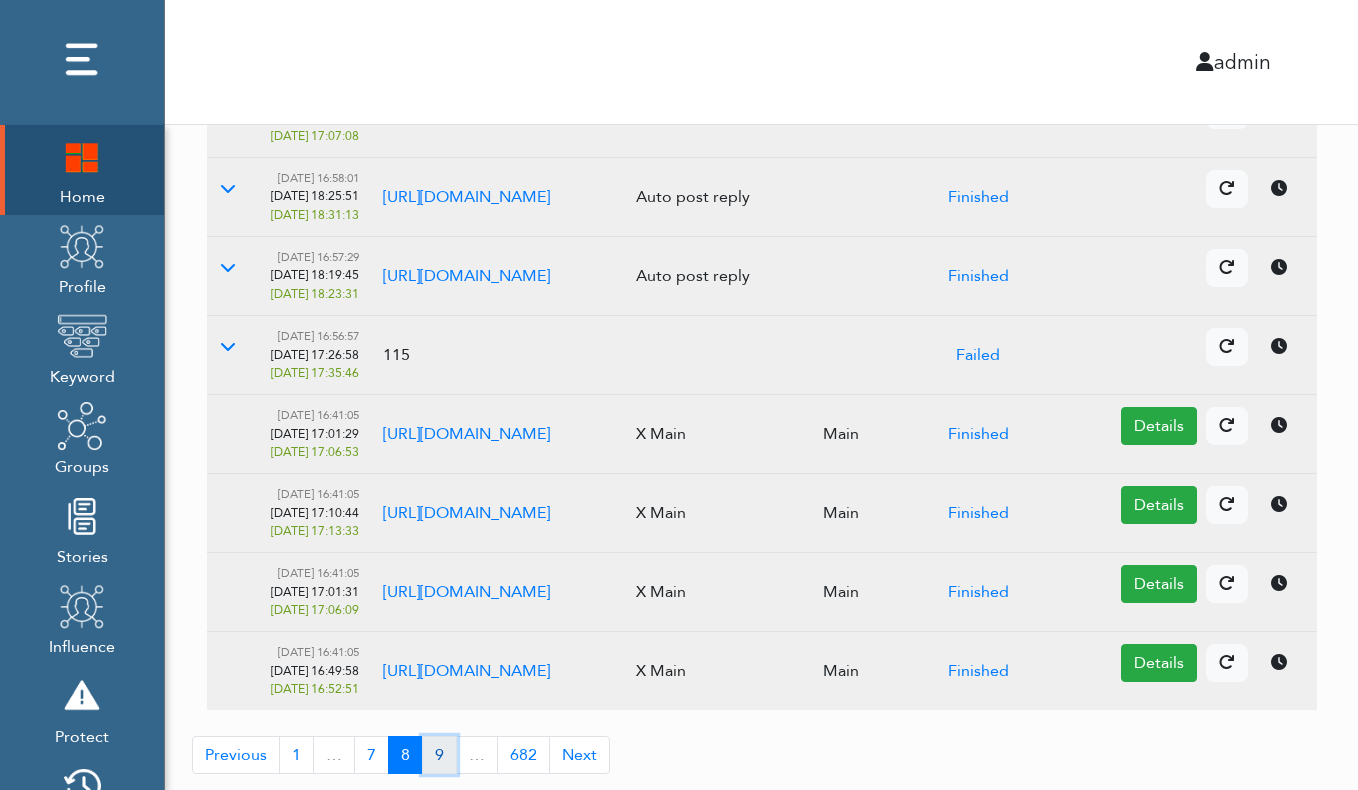 click on "9" at bounding box center [439, 755] 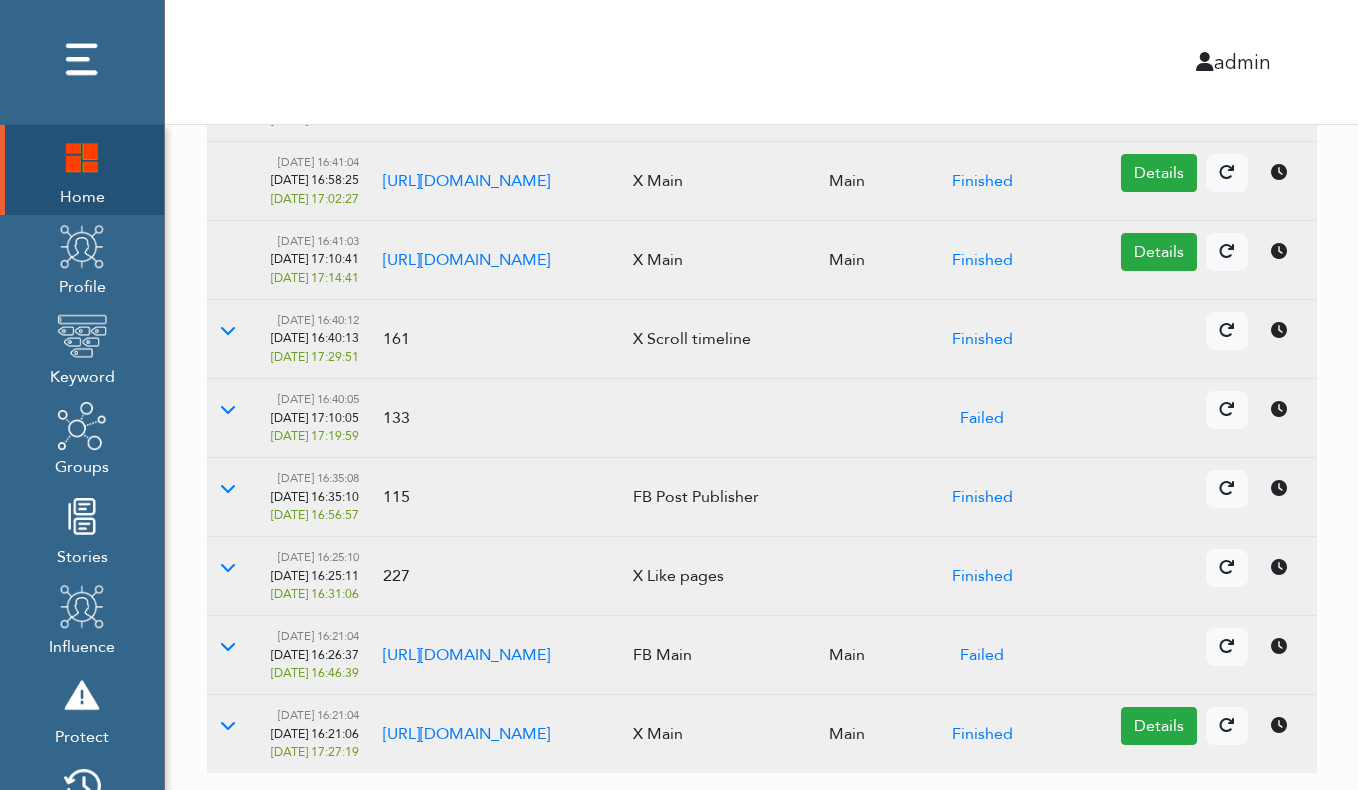 scroll, scrollTop: 530, scrollLeft: 0, axis: vertical 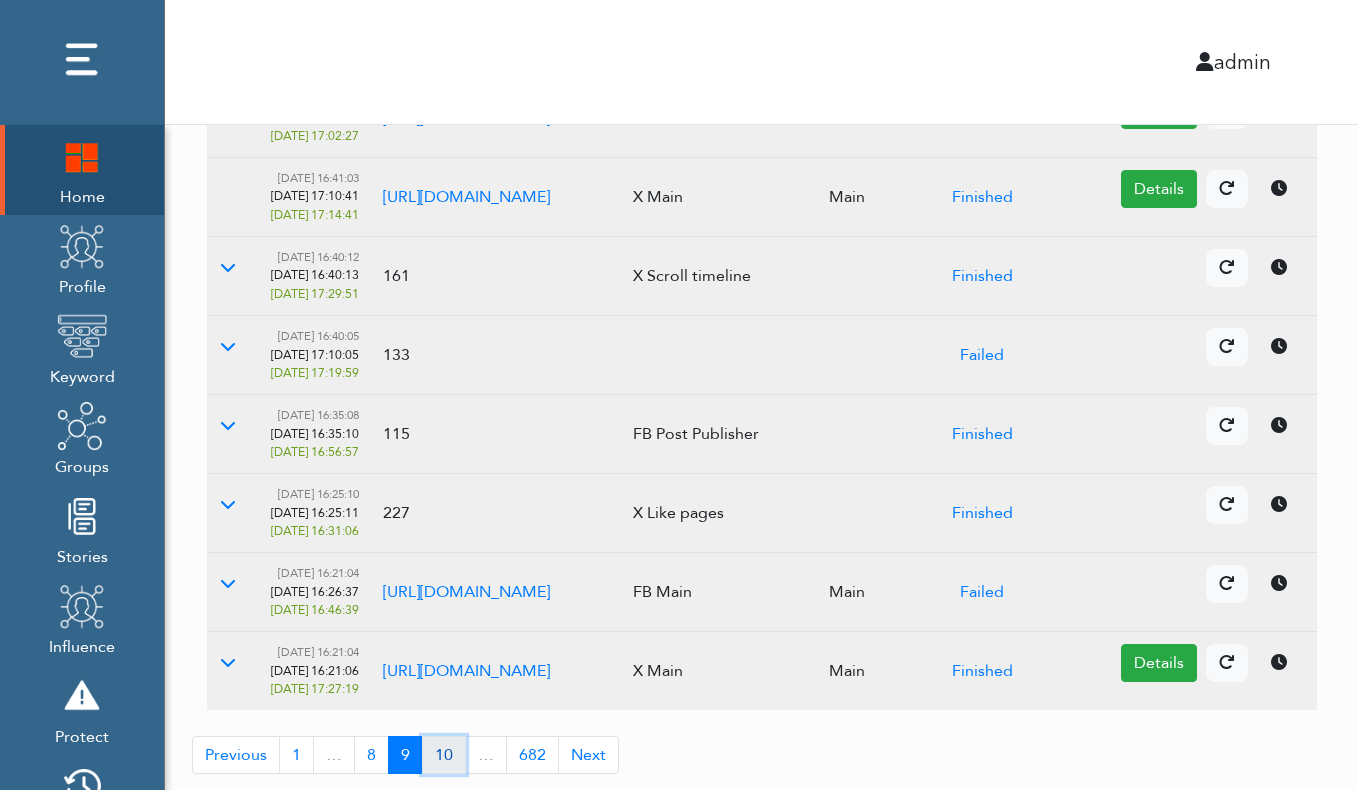 click on "10" at bounding box center (444, 755) 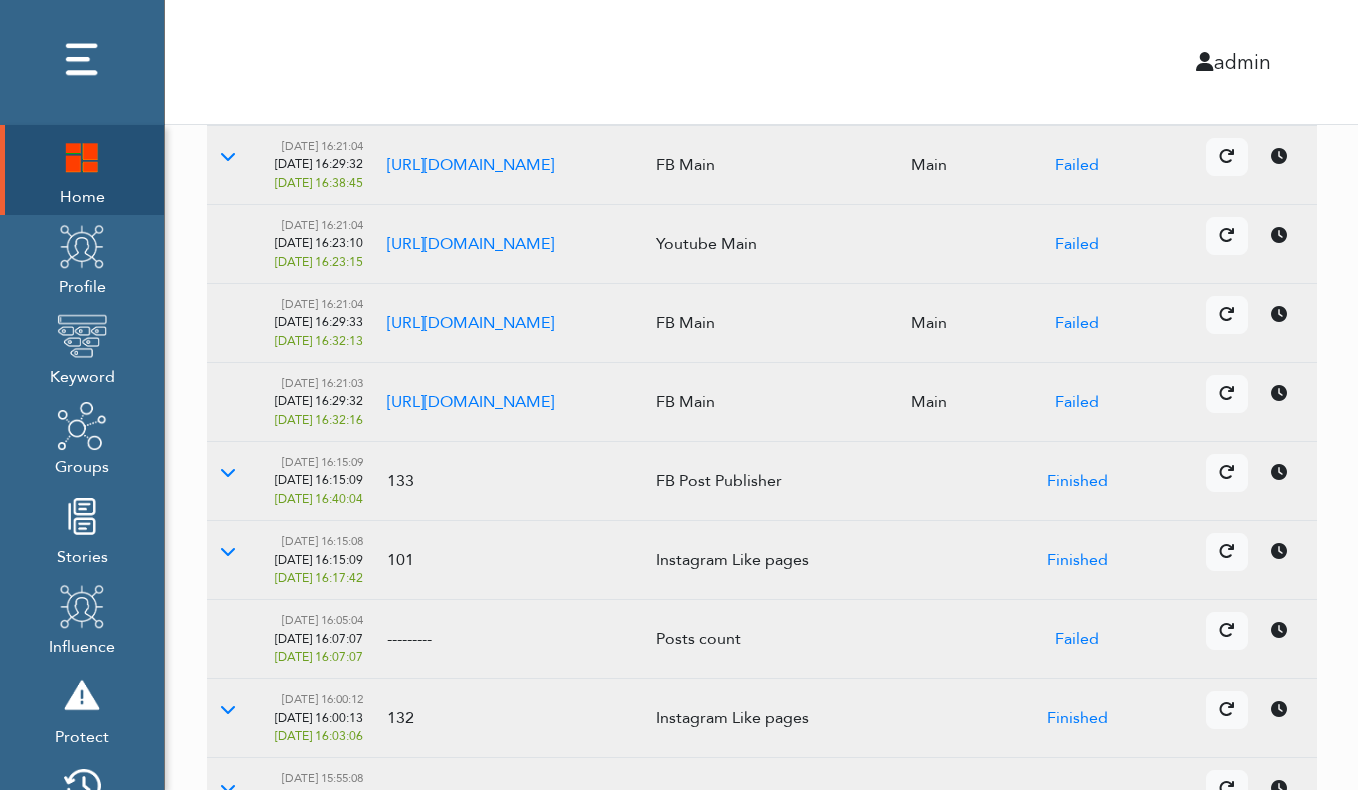 scroll, scrollTop: 530, scrollLeft: 0, axis: vertical 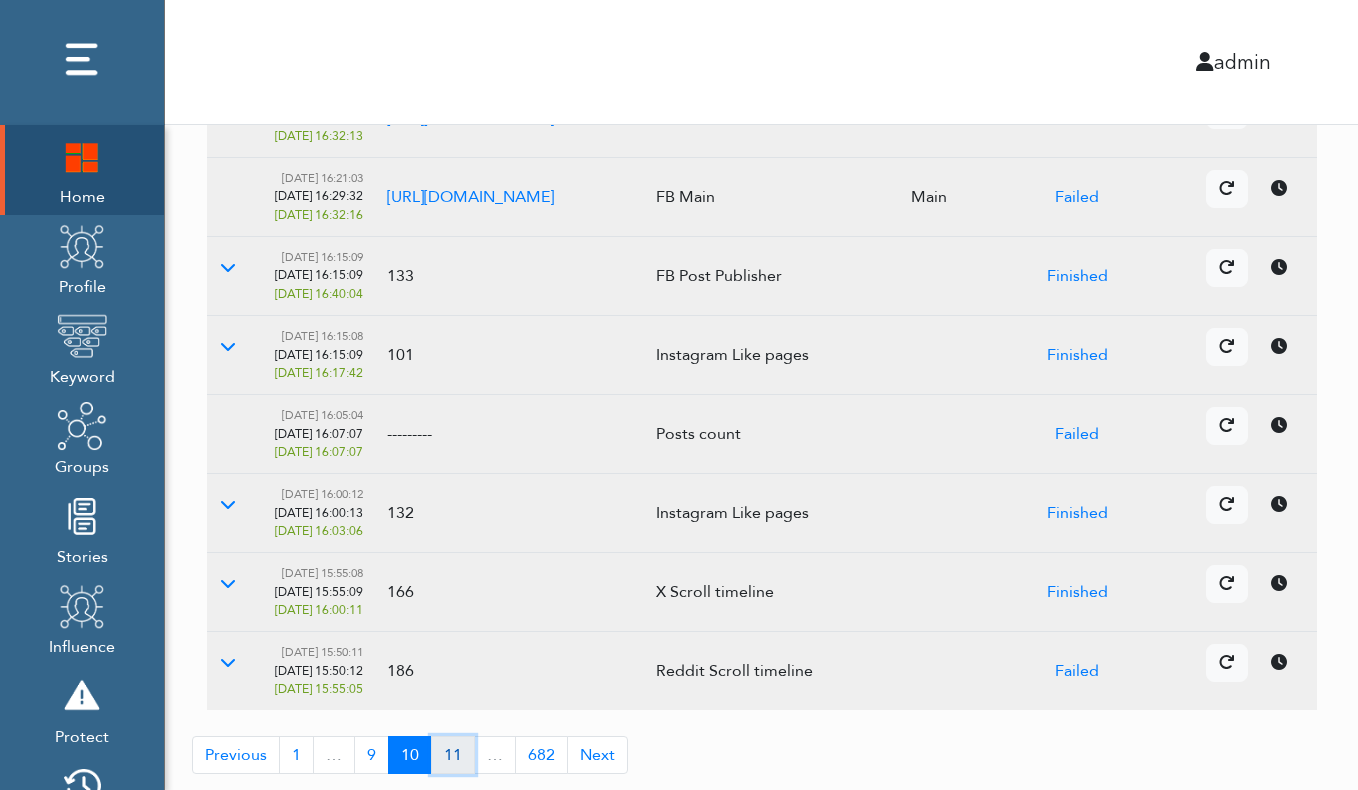 click on "11" at bounding box center (453, 755) 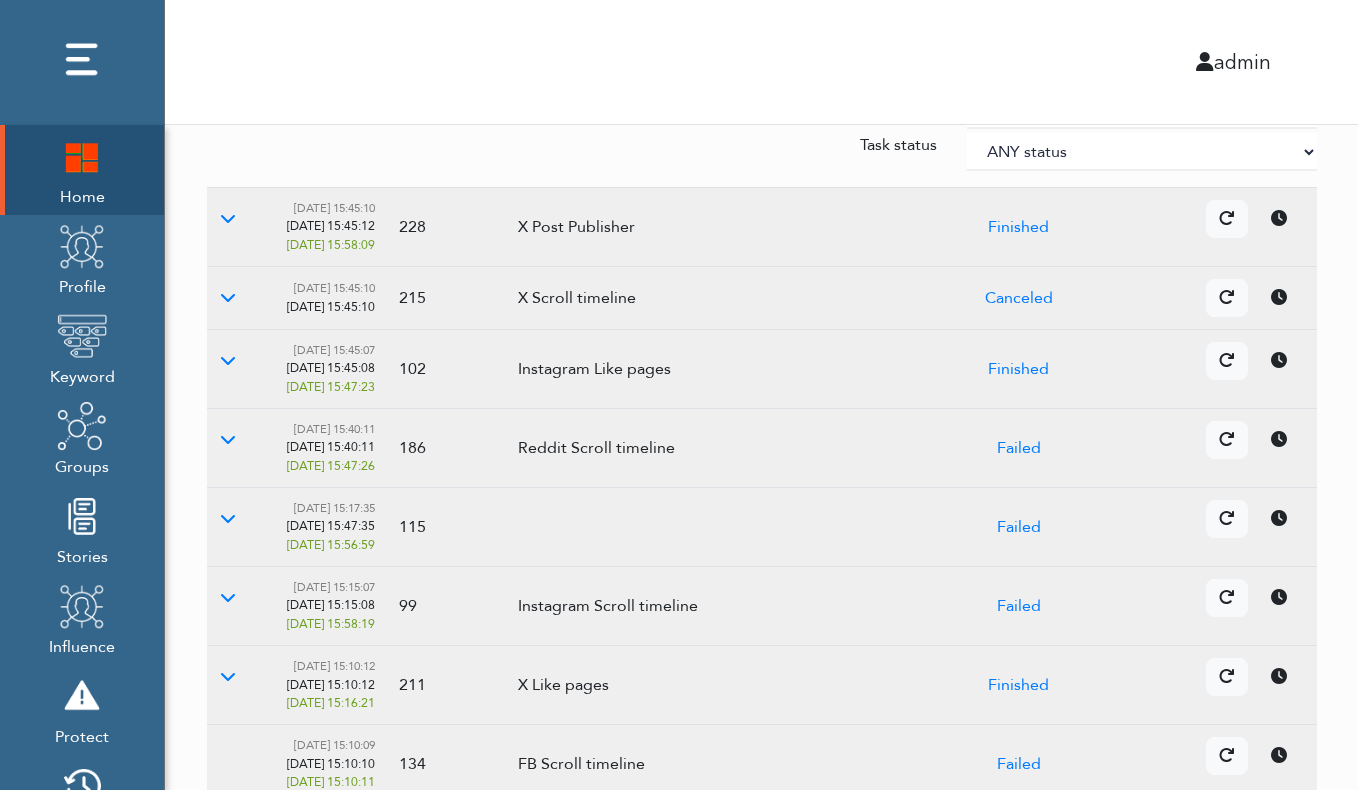 scroll, scrollTop: 514, scrollLeft: 0, axis: vertical 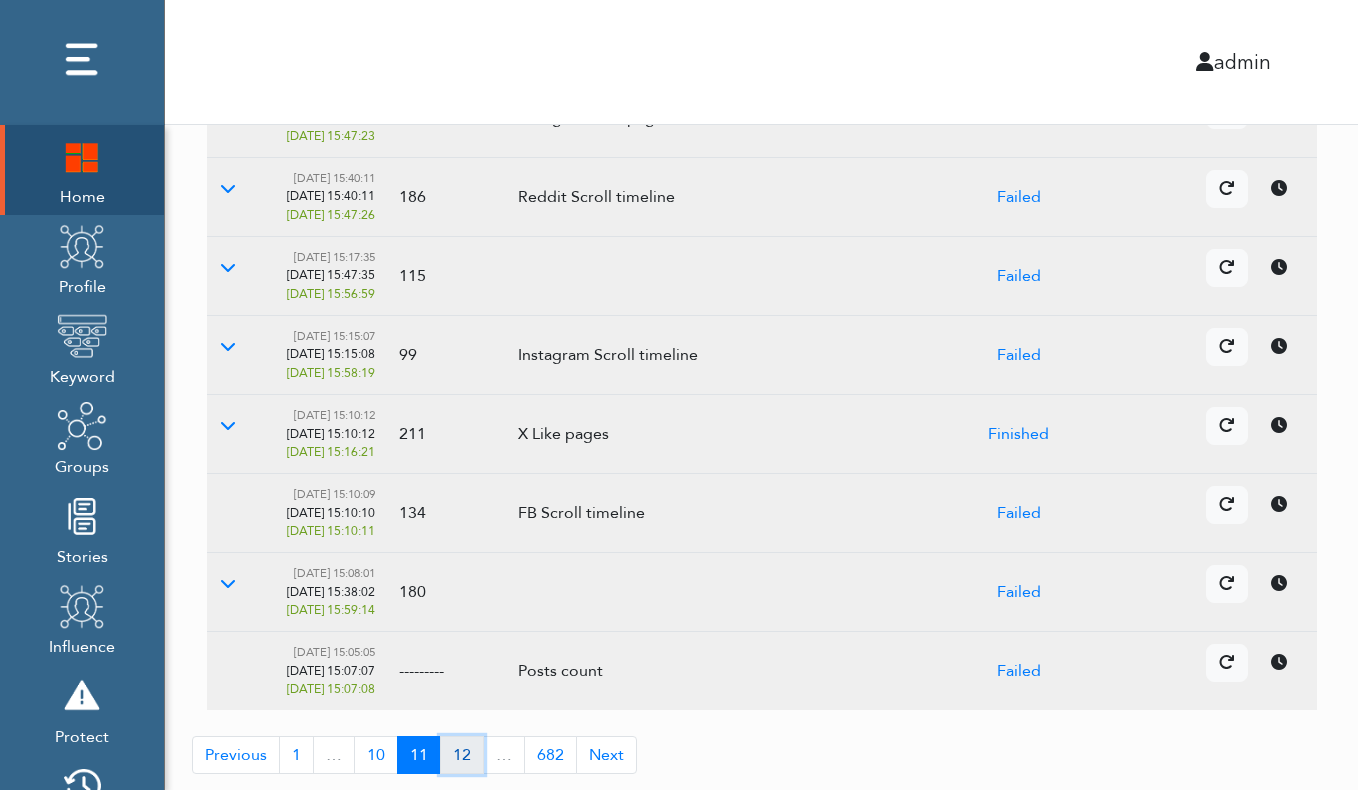 click on "12" at bounding box center [462, 755] 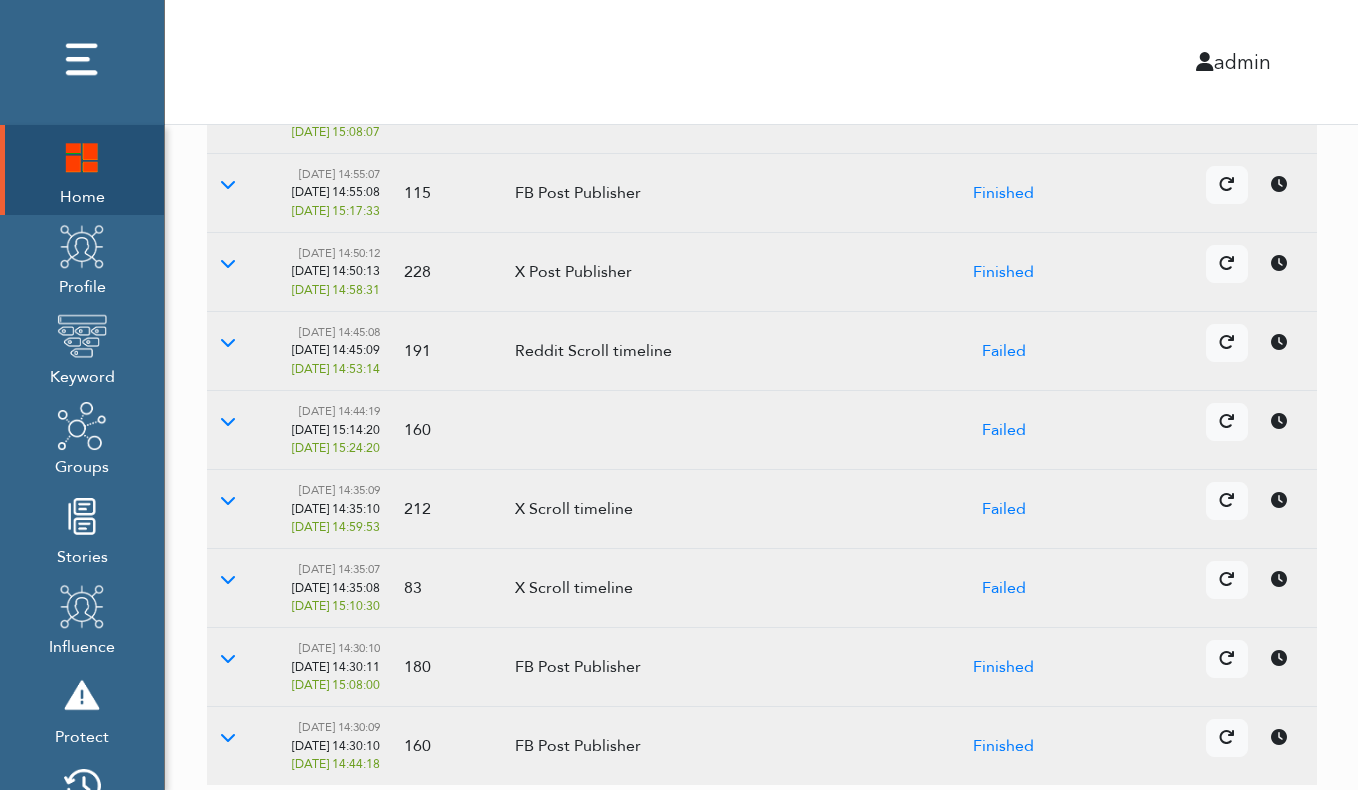 scroll, scrollTop: 530, scrollLeft: 0, axis: vertical 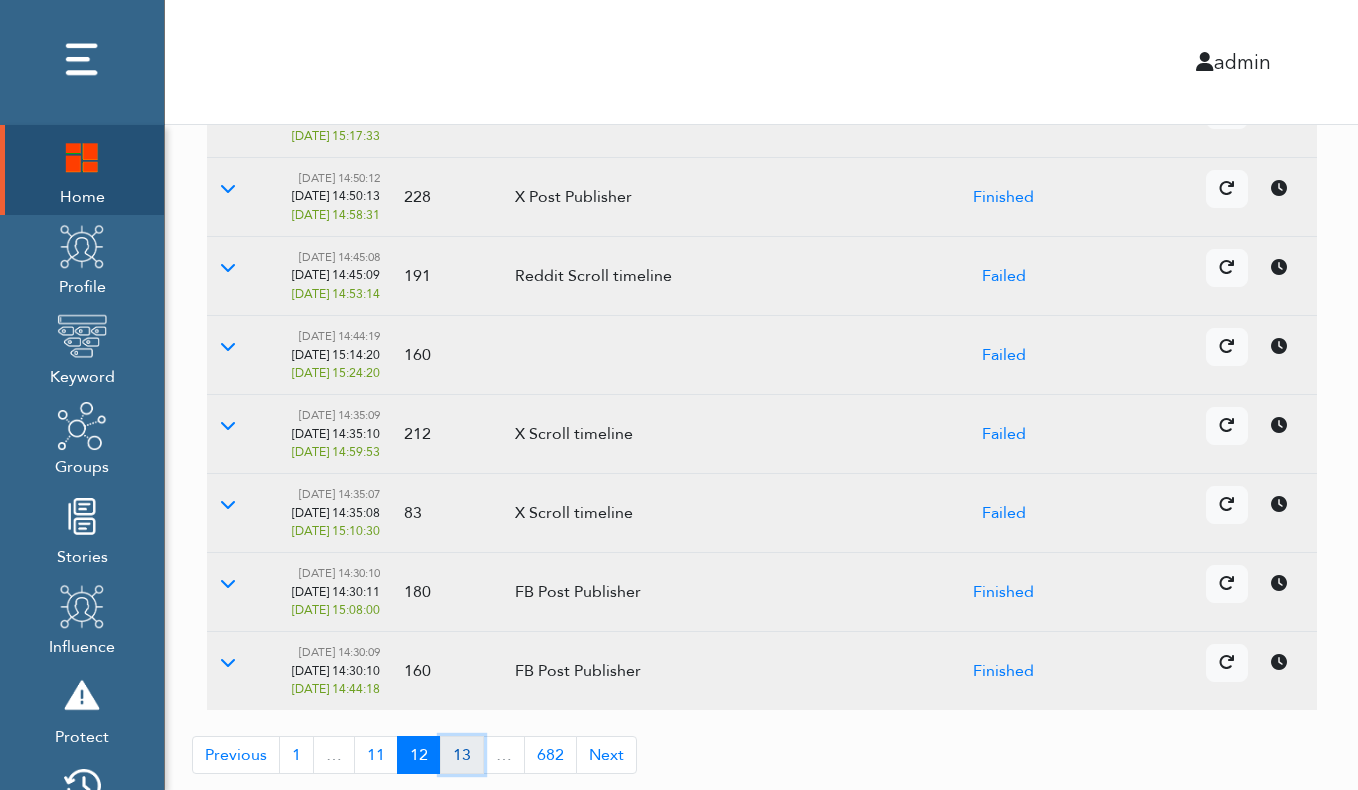 click on "13" at bounding box center (462, 755) 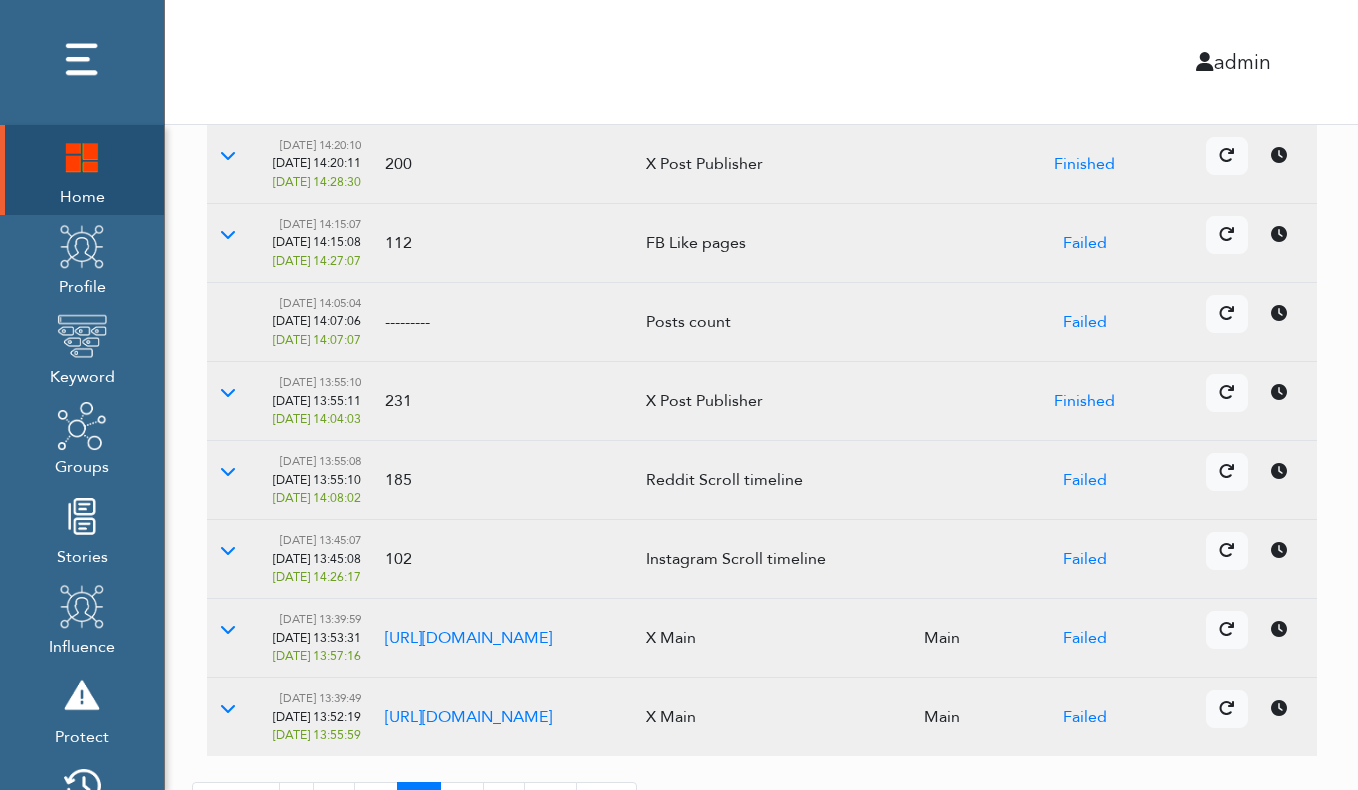 scroll, scrollTop: 530, scrollLeft: 0, axis: vertical 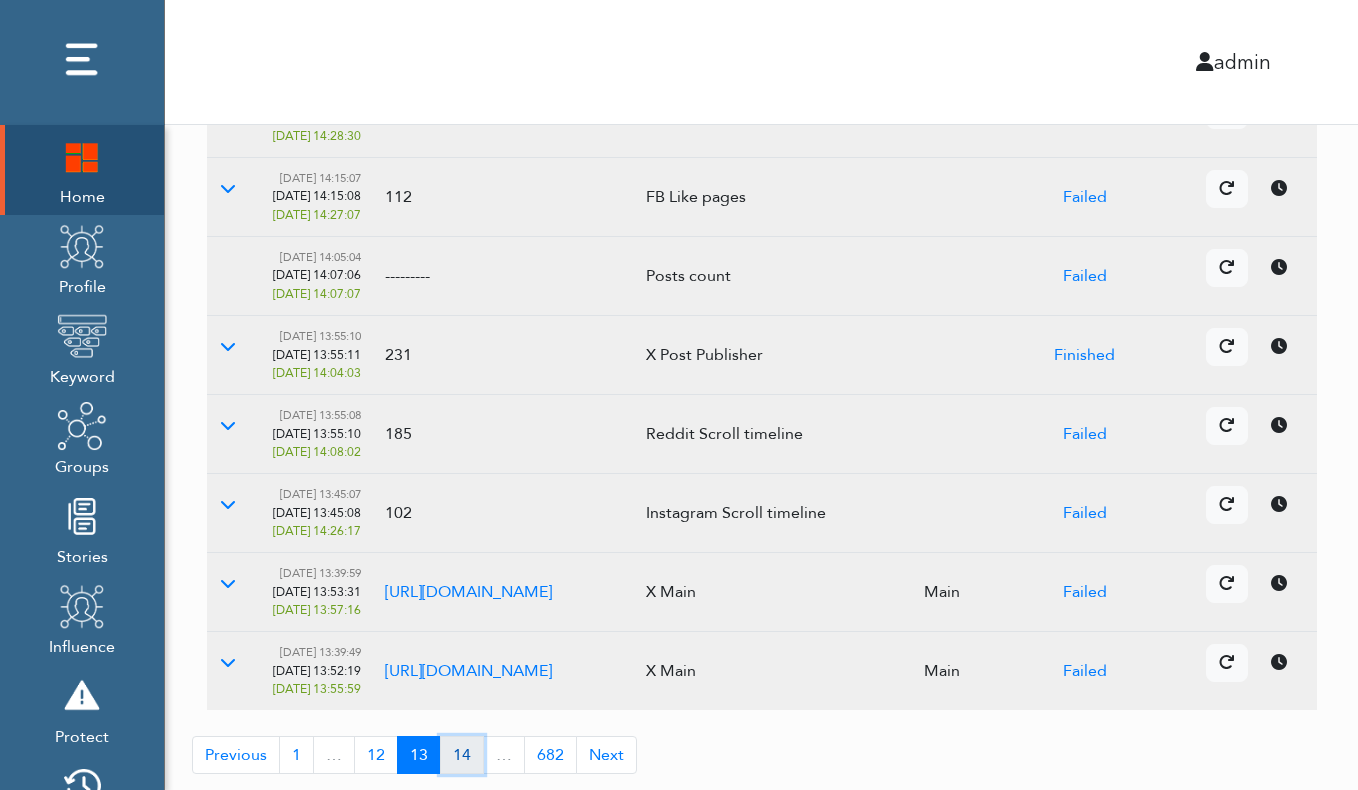 click on "14" at bounding box center (462, 755) 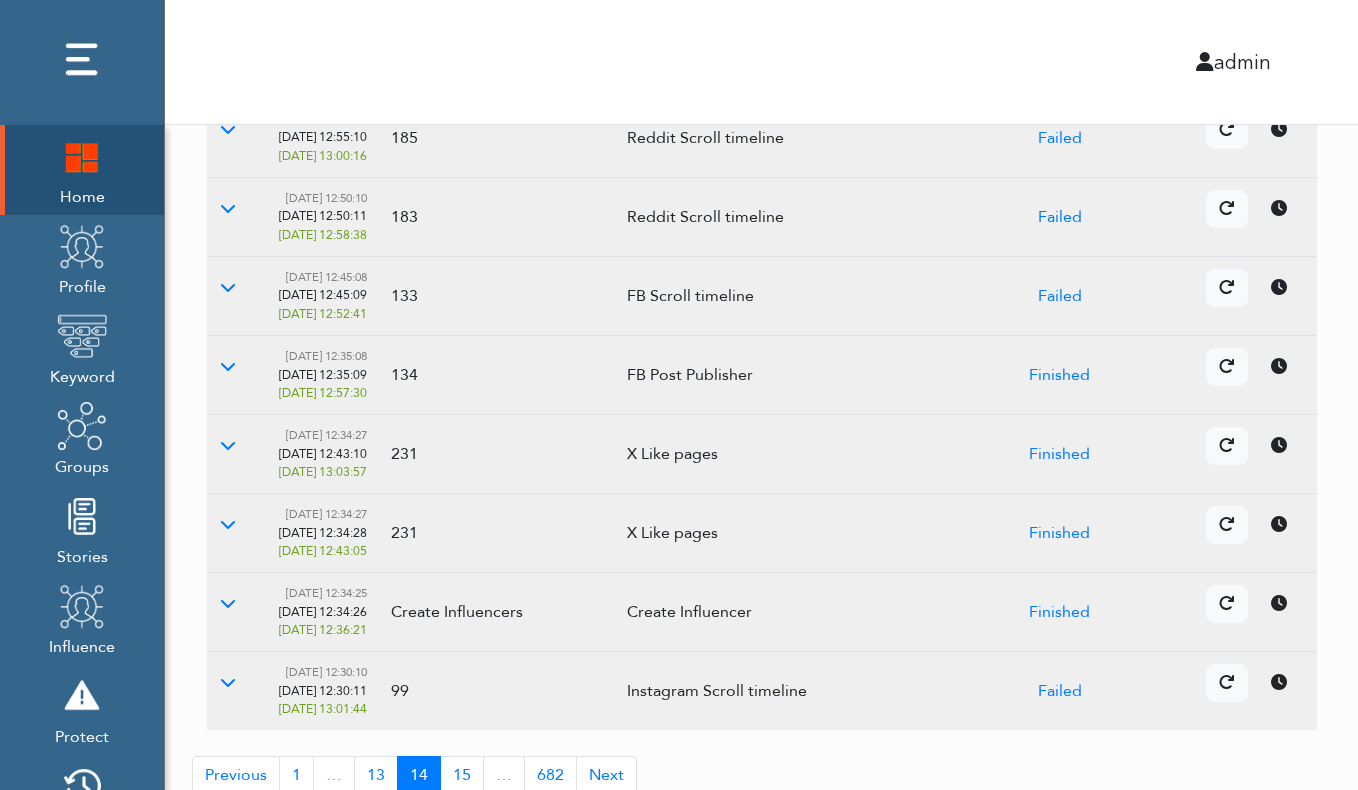 scroll, scrollTop: 530, scrollLeft: 0, axis: vertical 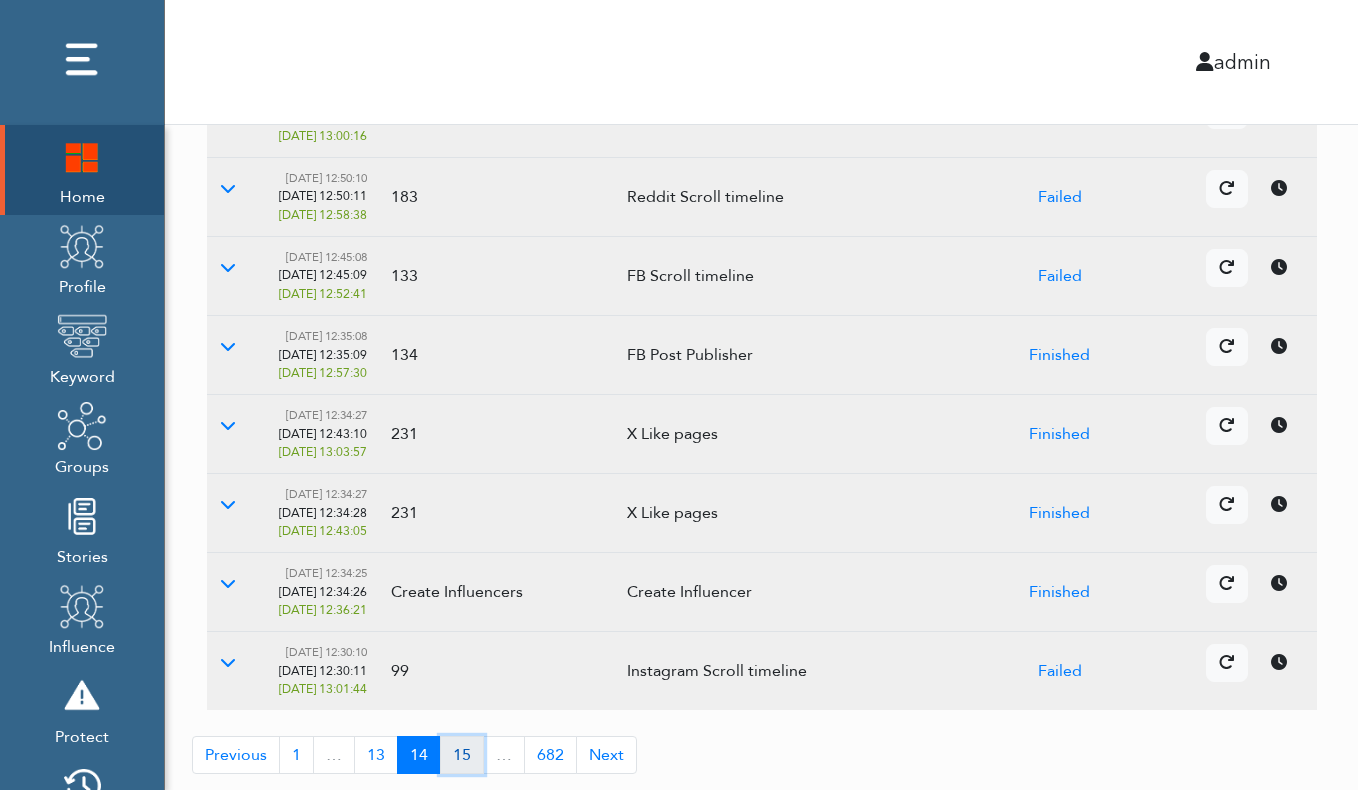click on "15" at bounding box center [462, 755] 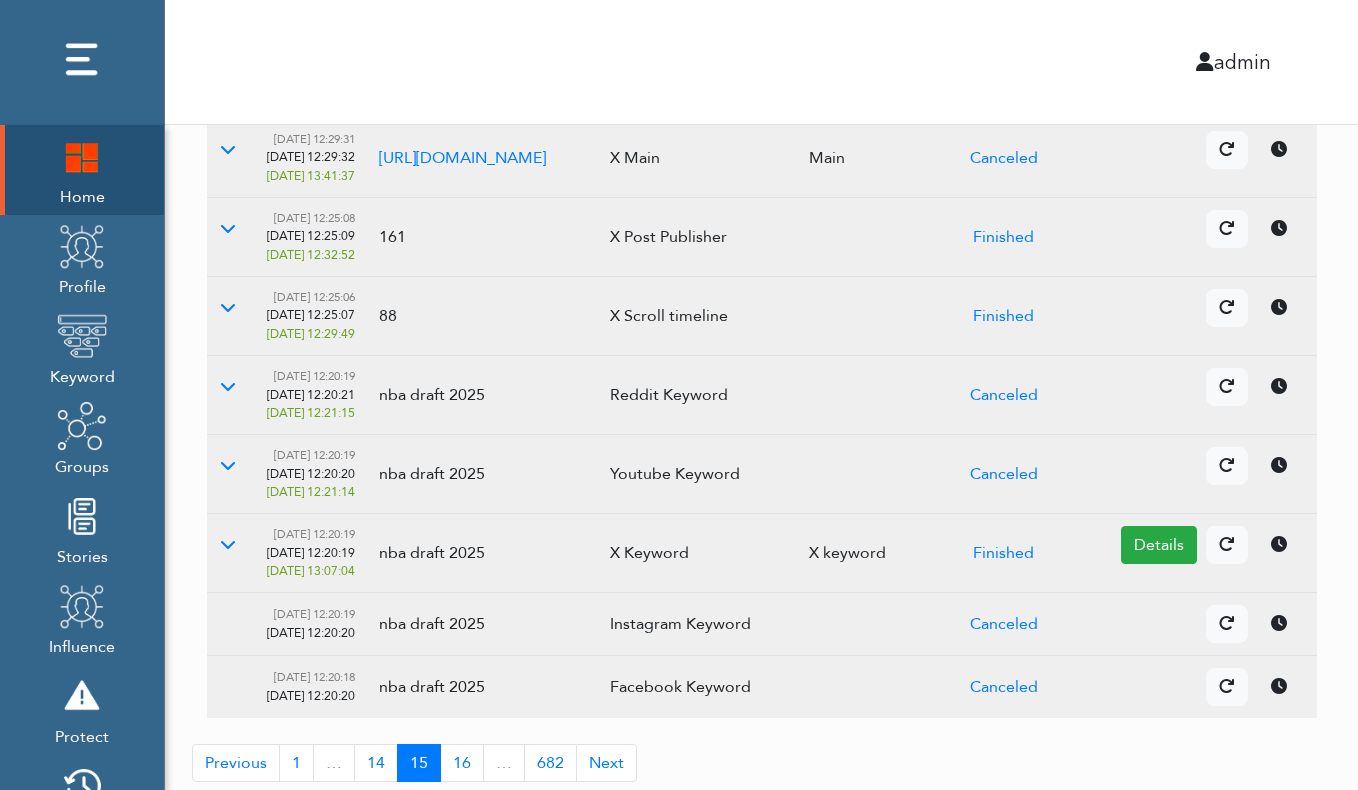 scroll, scrollTop: 518, scrollLeft: 0, axis: vertical 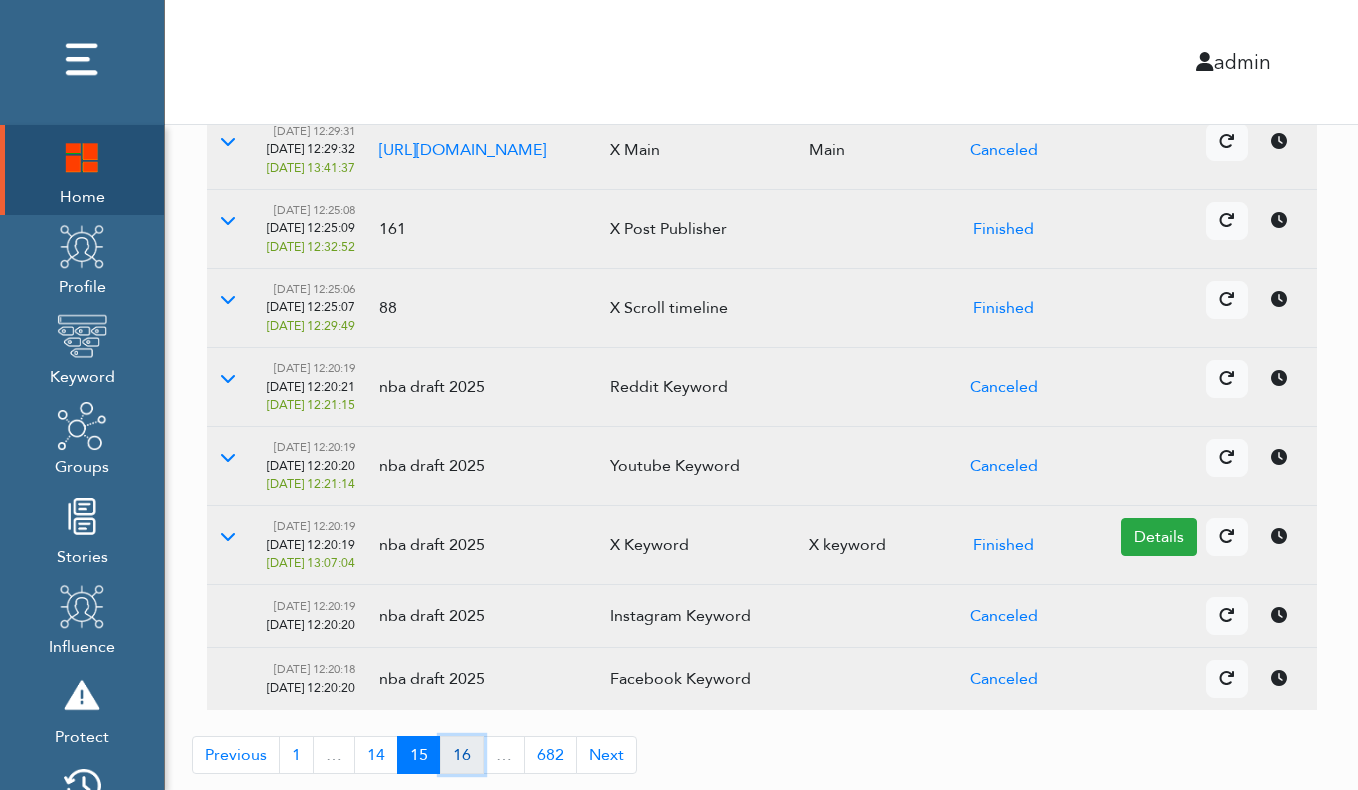 click on "16" at bounding box center (462, 755) 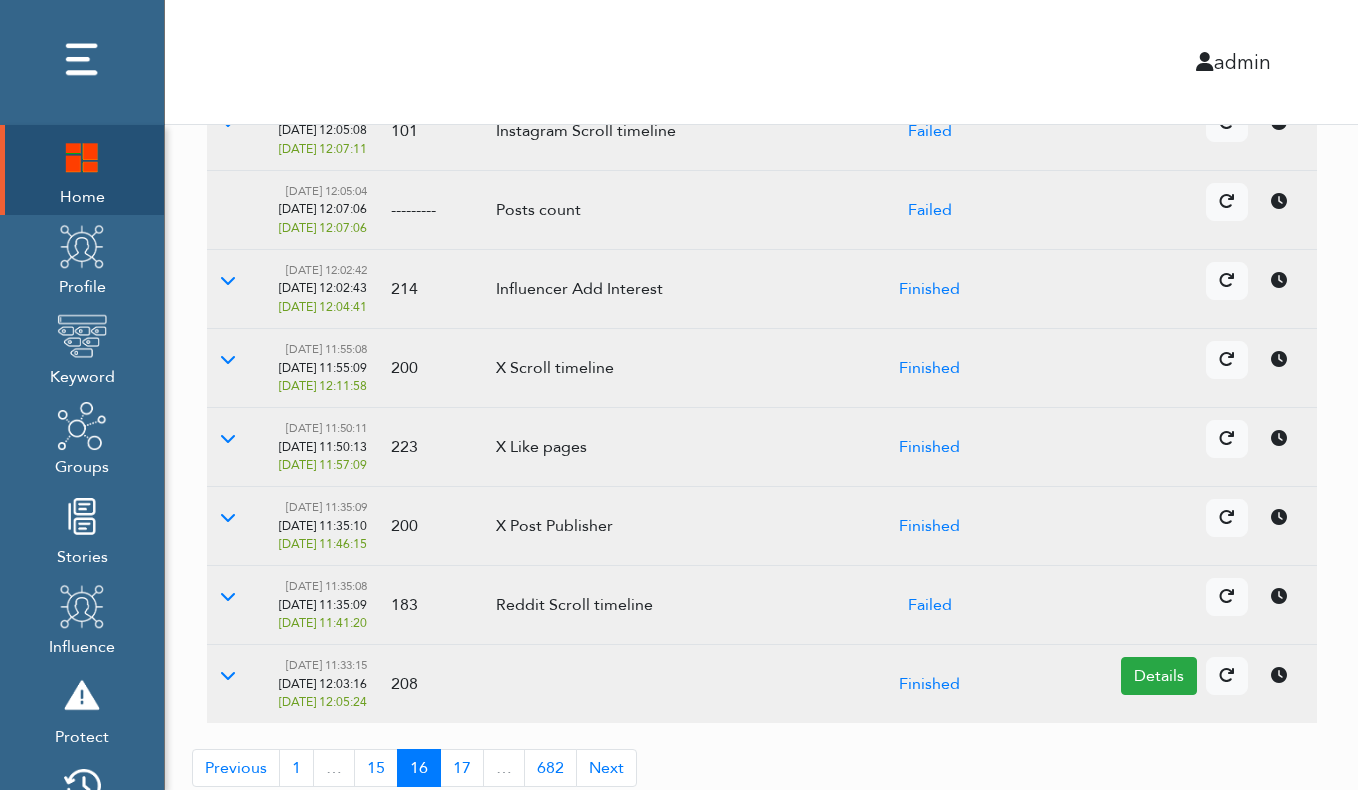 scroll, scrollTop: 530, scrollLeft: 0, axis: vertical 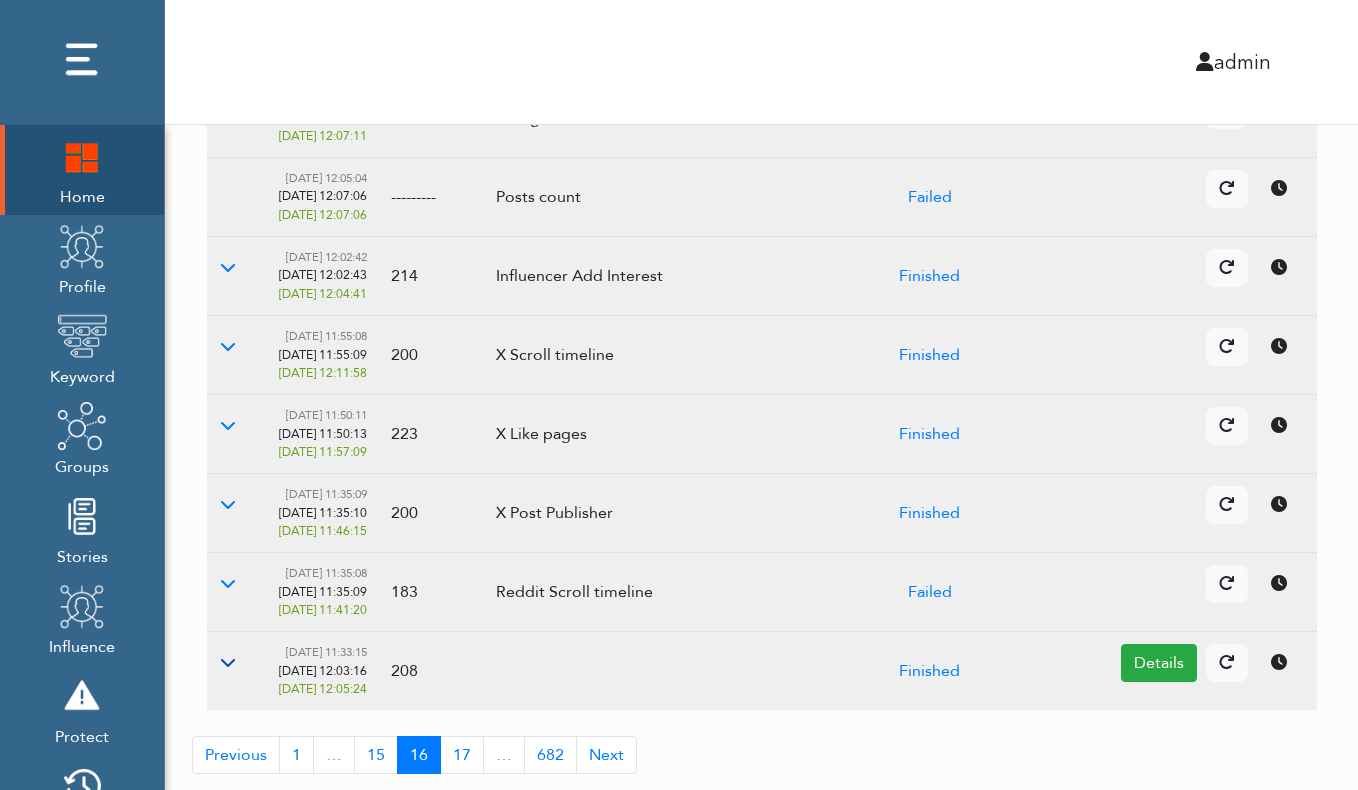 click at bounding box center [228, 662] 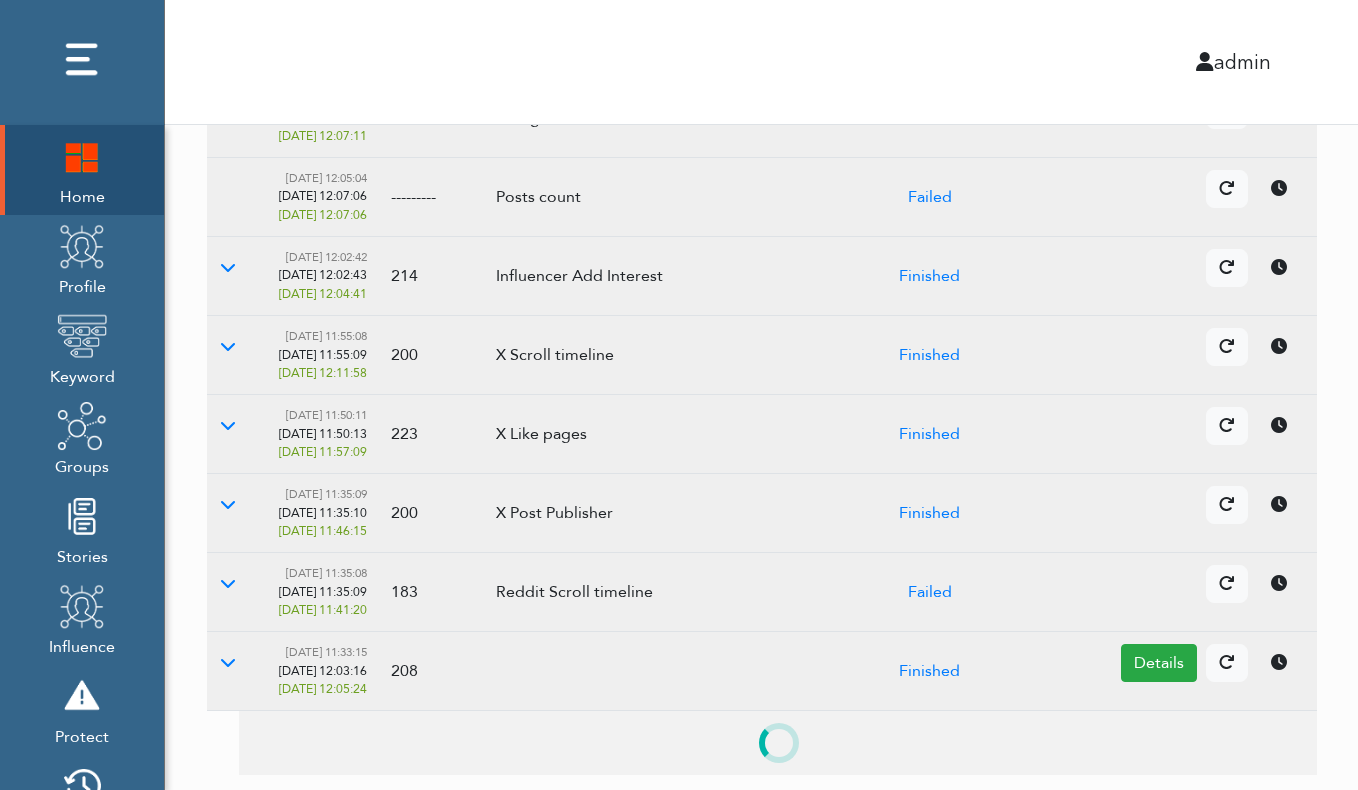 scroll, scrollTop: 595, scrollLeft: 0, axis: vertical 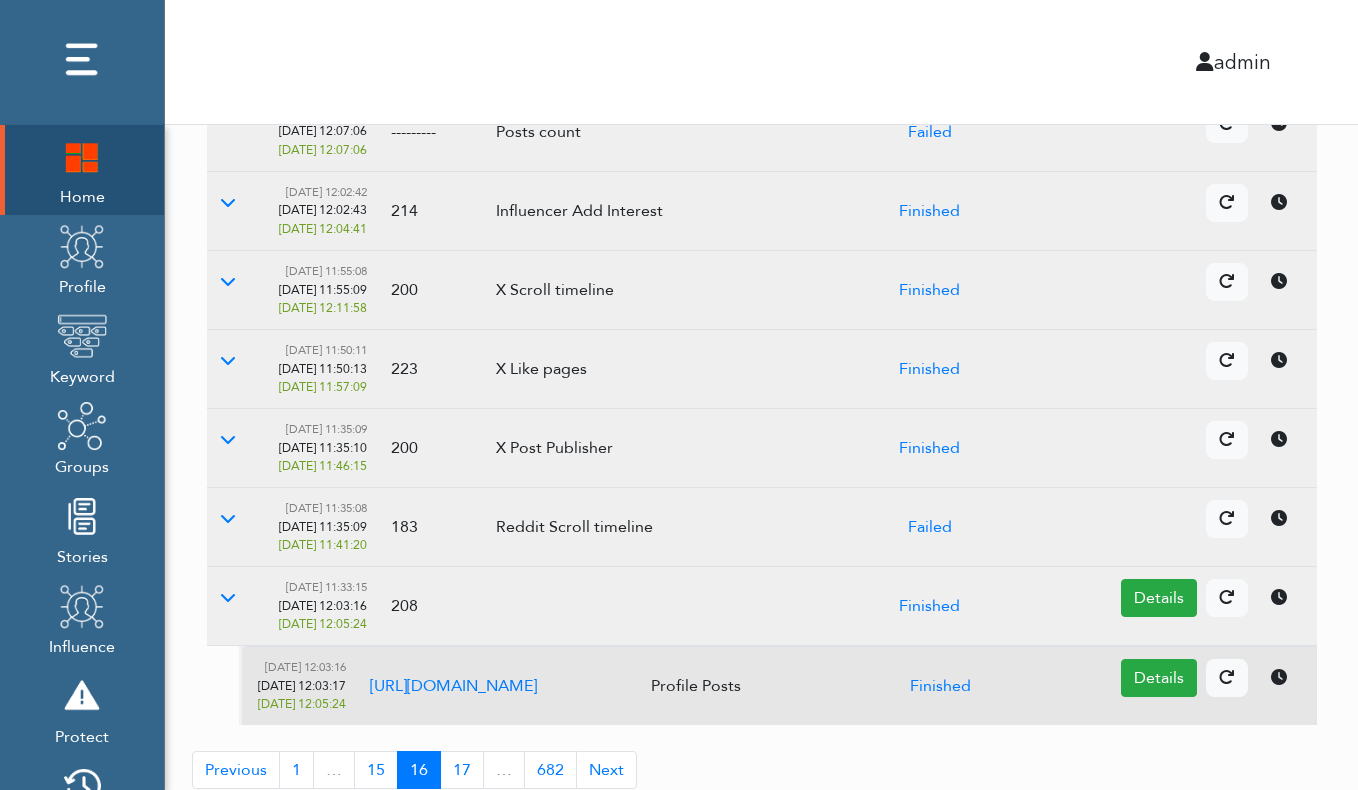 click at bounding box center [1279, 677] 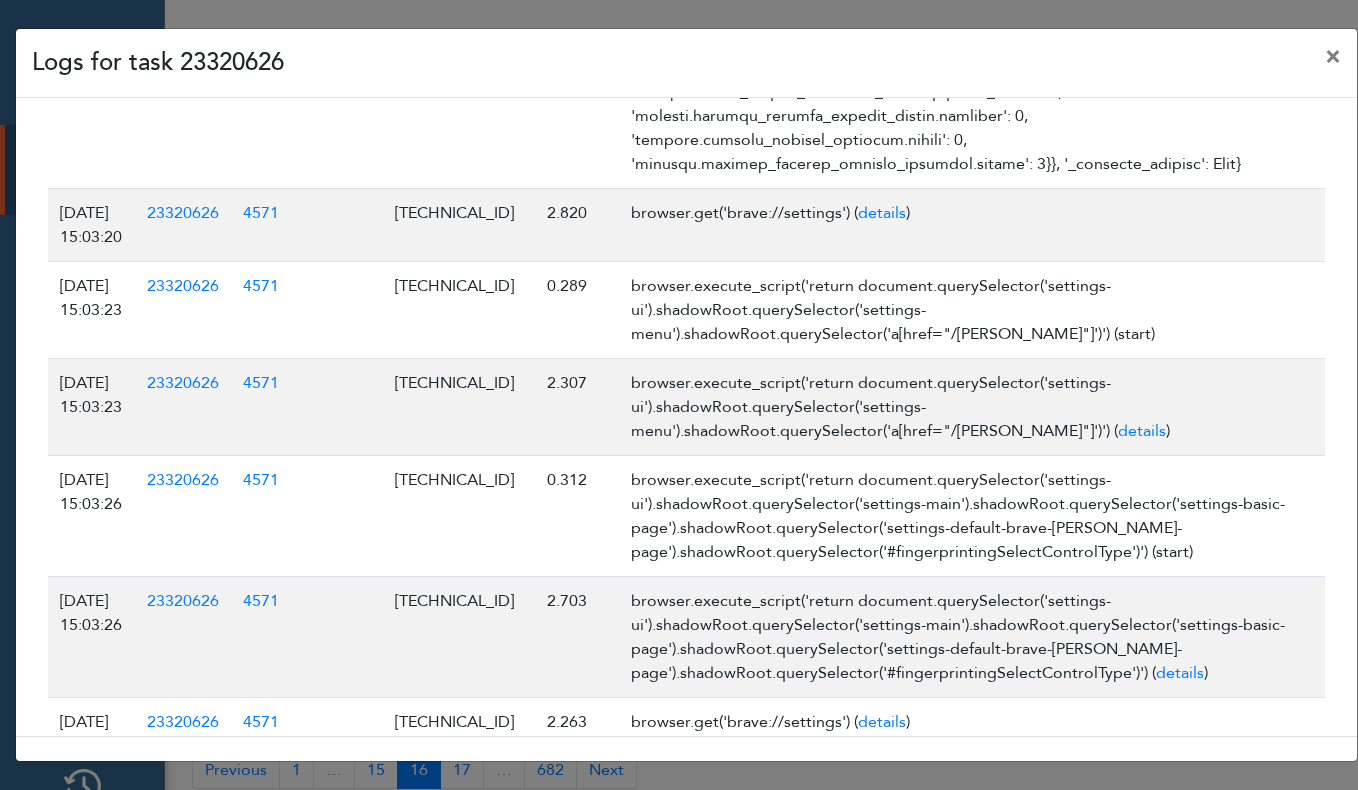 scroll, scrollTop: 704, scrollLeft: 0, axis: vertical 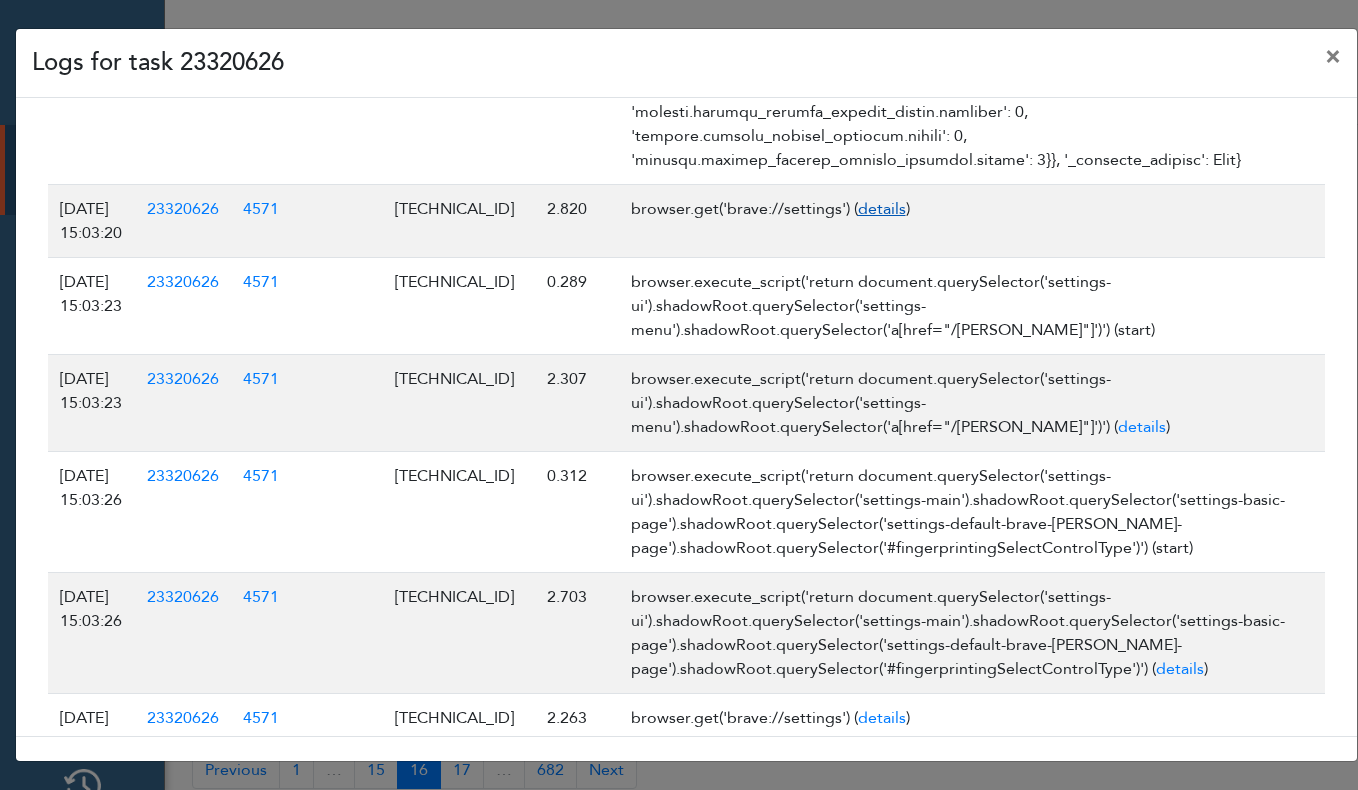 click on "details" at bounding box center (882, 209) 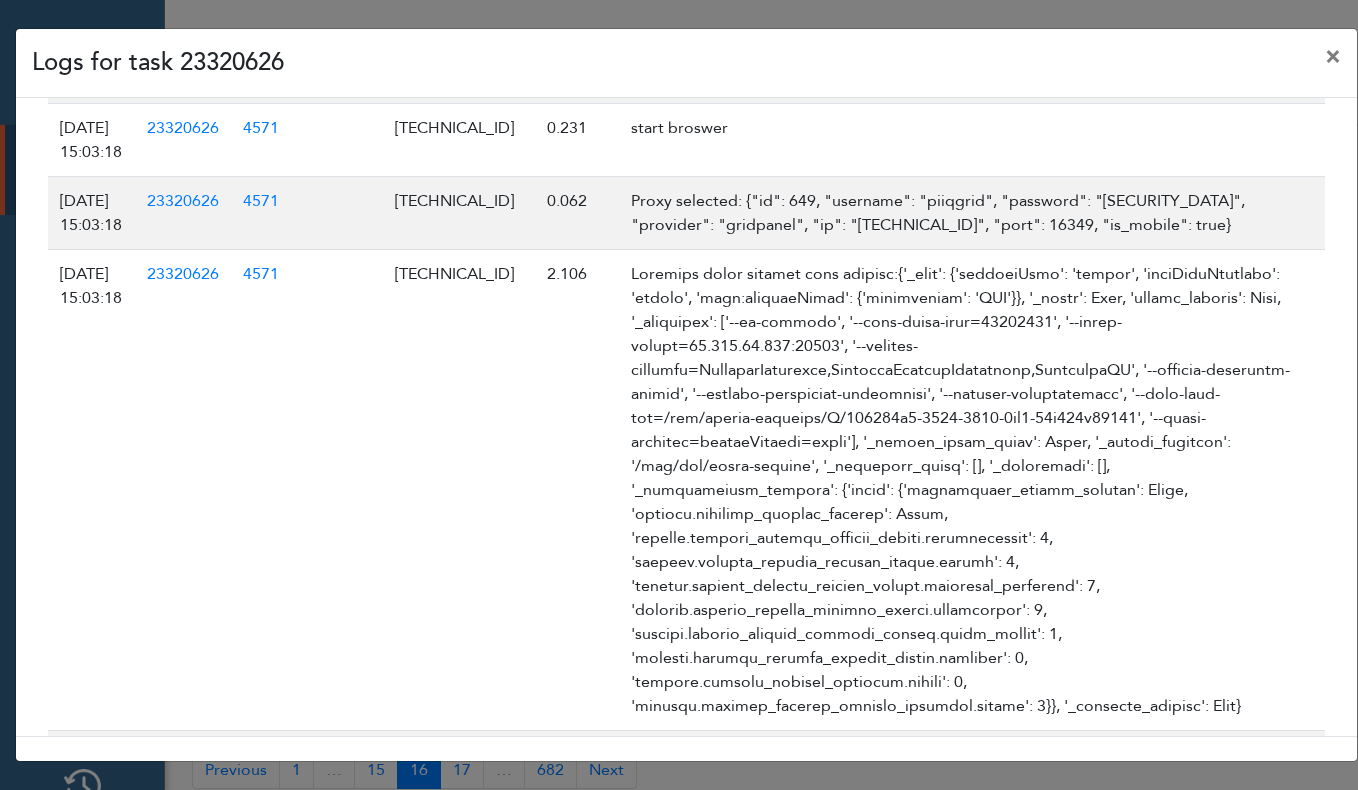scroll, scrollTop: 0, scrollLeft: 0, axis: both 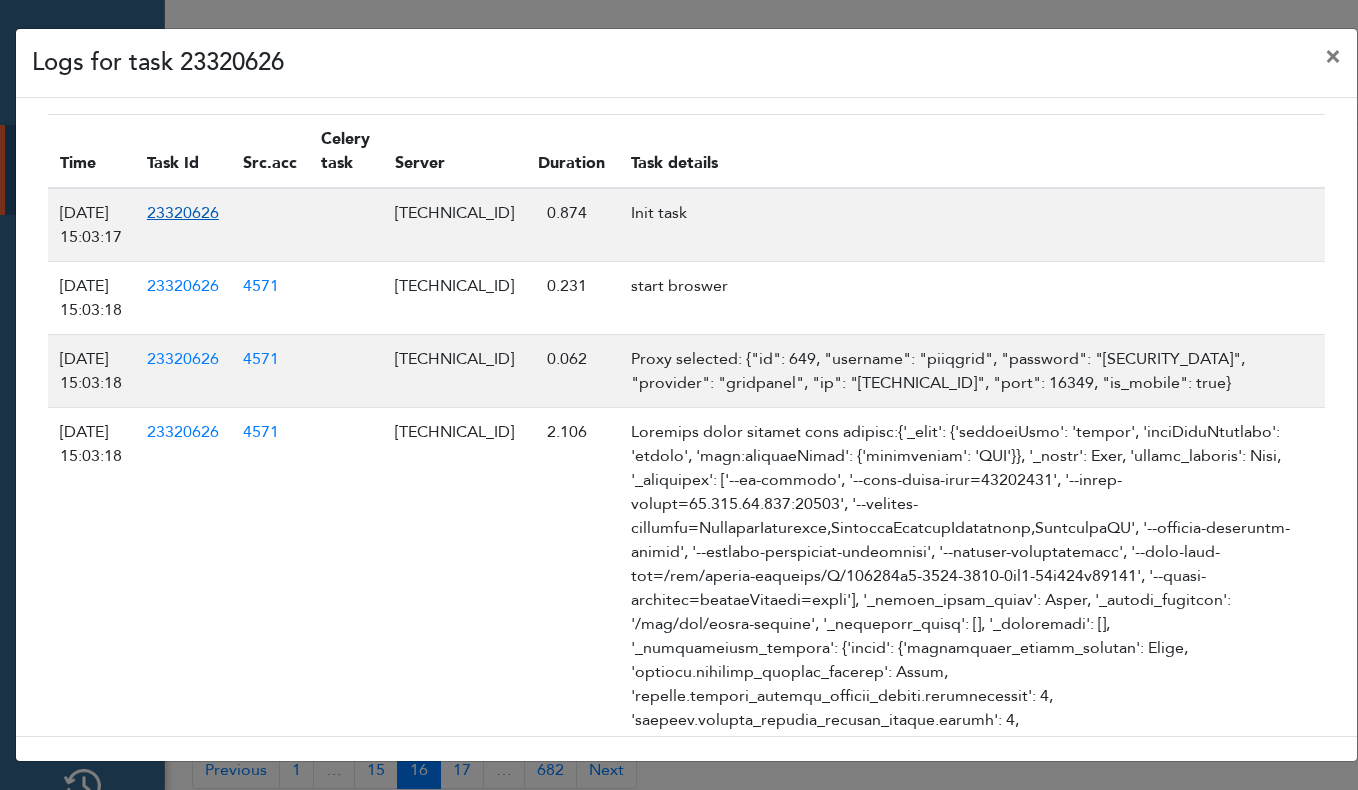 click on "23320626" at bounding box center [183, 213] 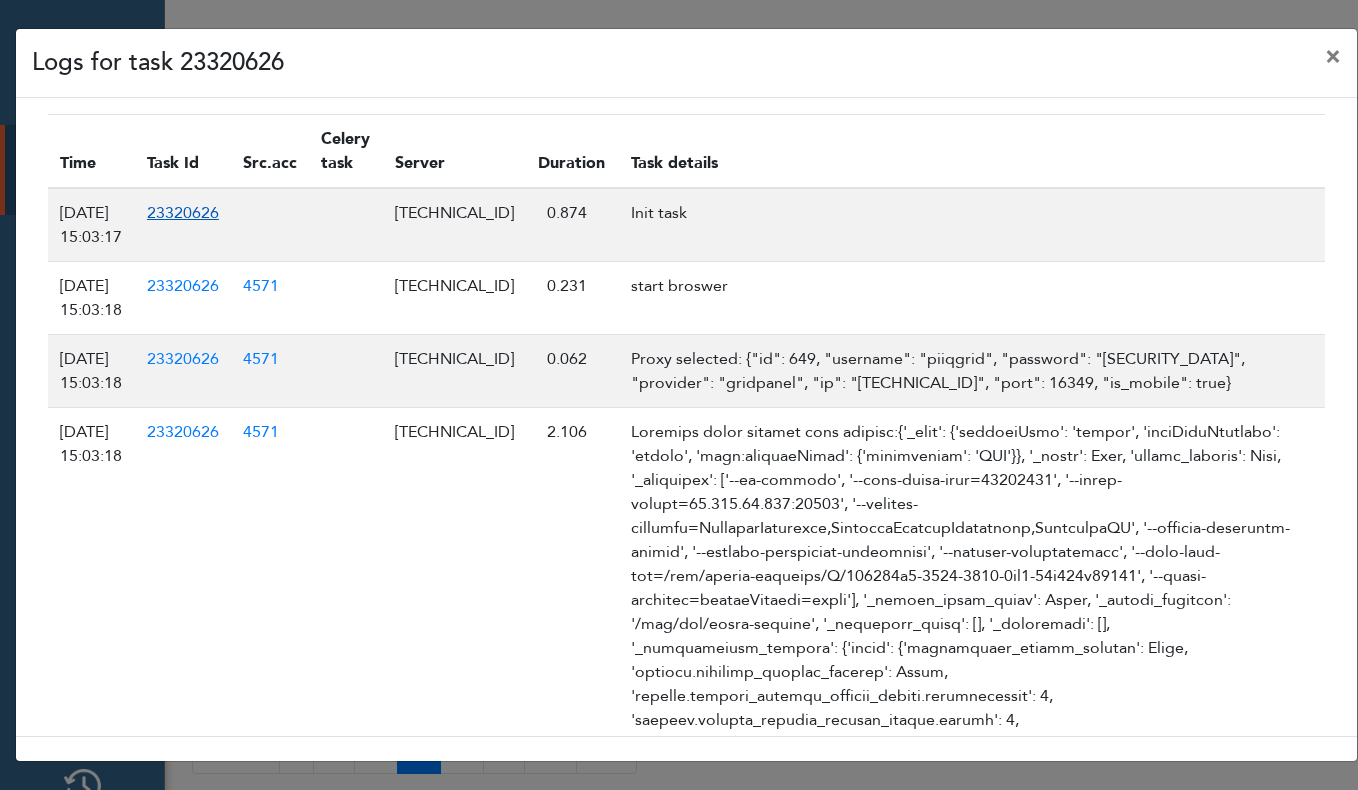 scroll, scrollTop: 514, scrollLeft: 0, axis: vertical 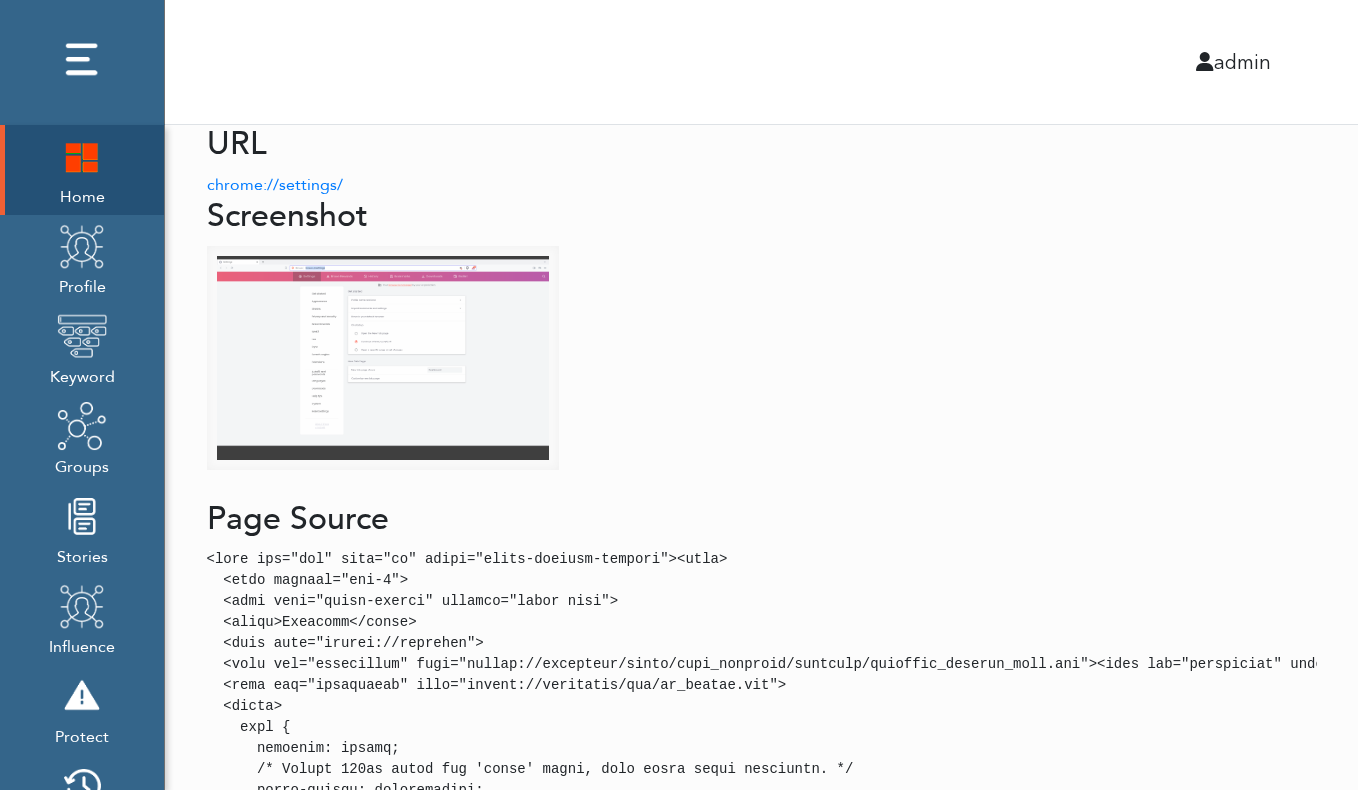 click at bounding box center [383, 358] 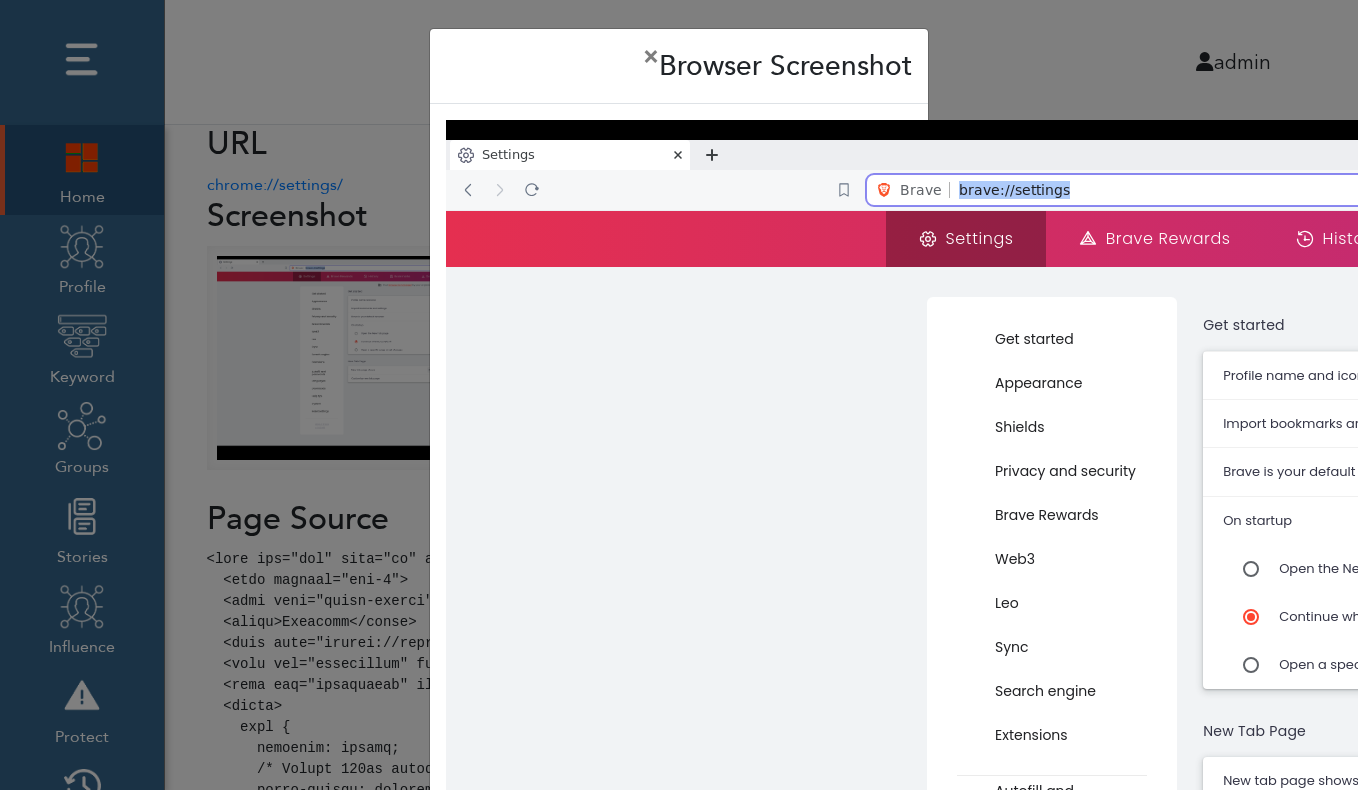 click on "×
Browser Screenshot
Close" at bounding box center (679, 395) 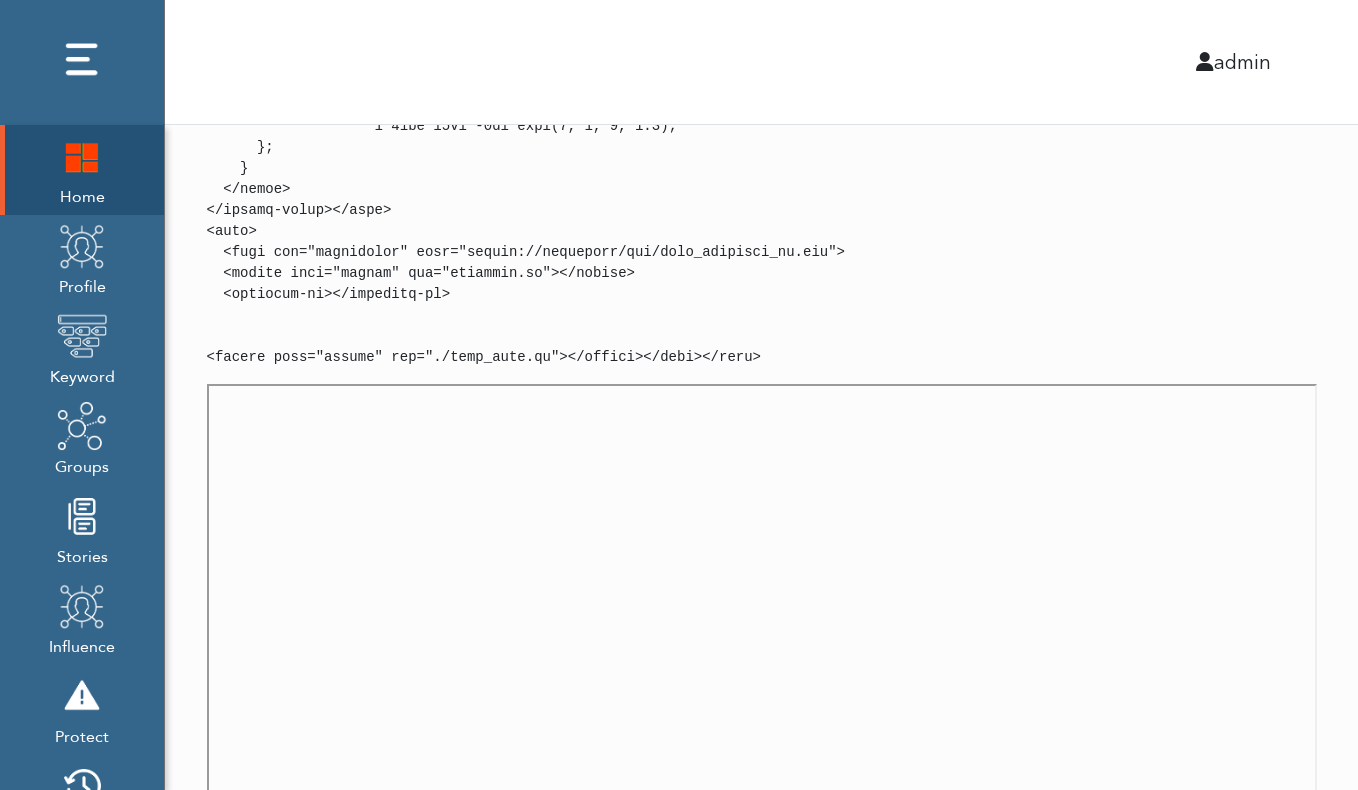 scroll, scrollTop: 32401, scrollLeft: 0, axis: vertical 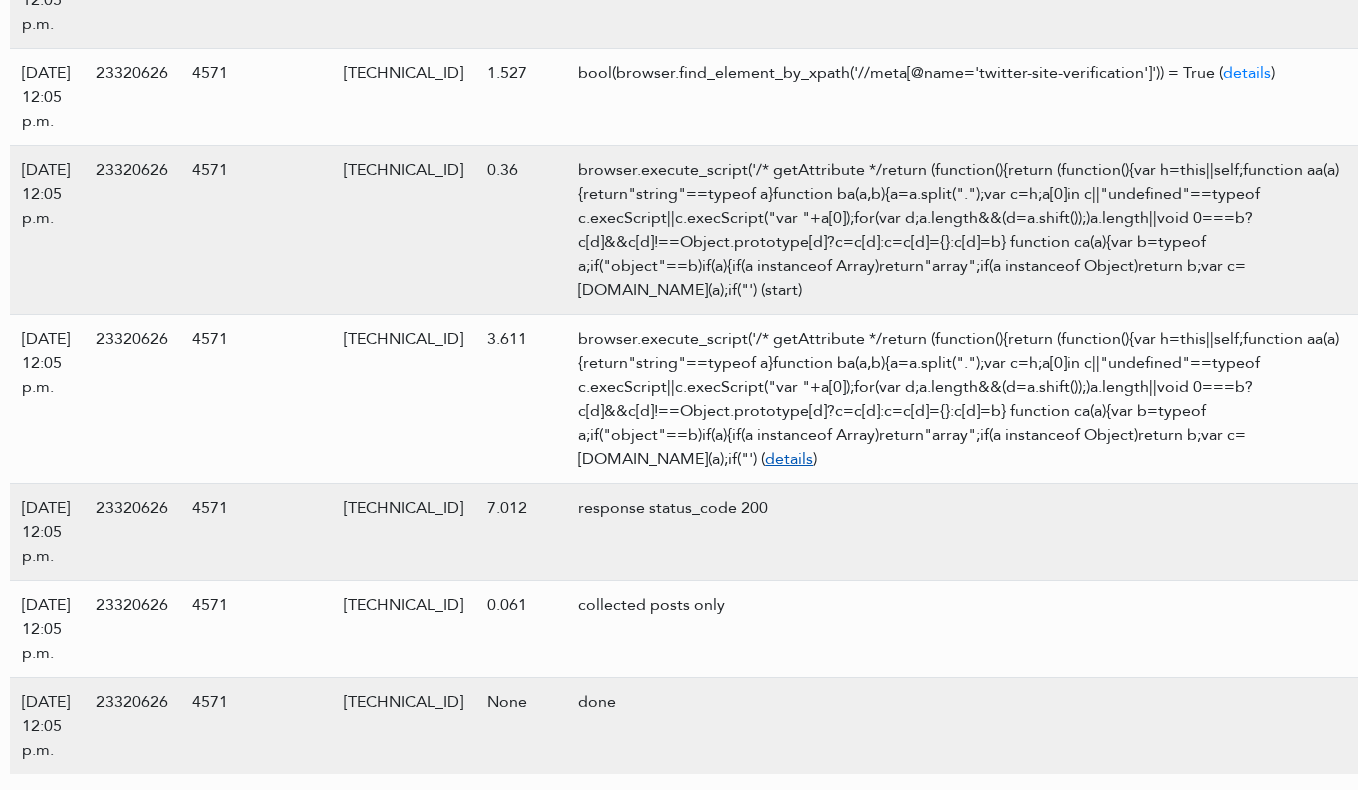 click on "details" at bounding box center [789, 459] 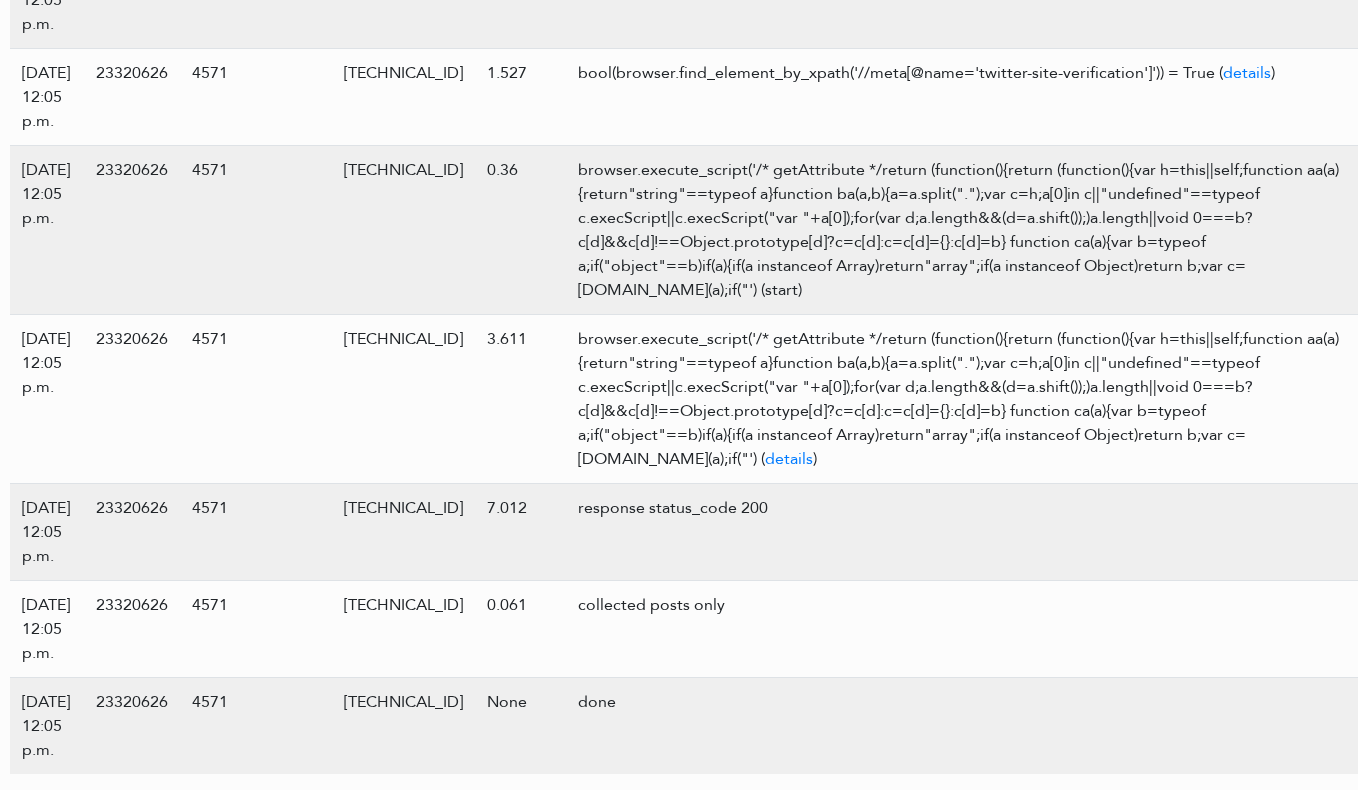 scroll, scrollTop: 7740, scrollLeft: 0, axis: vertical 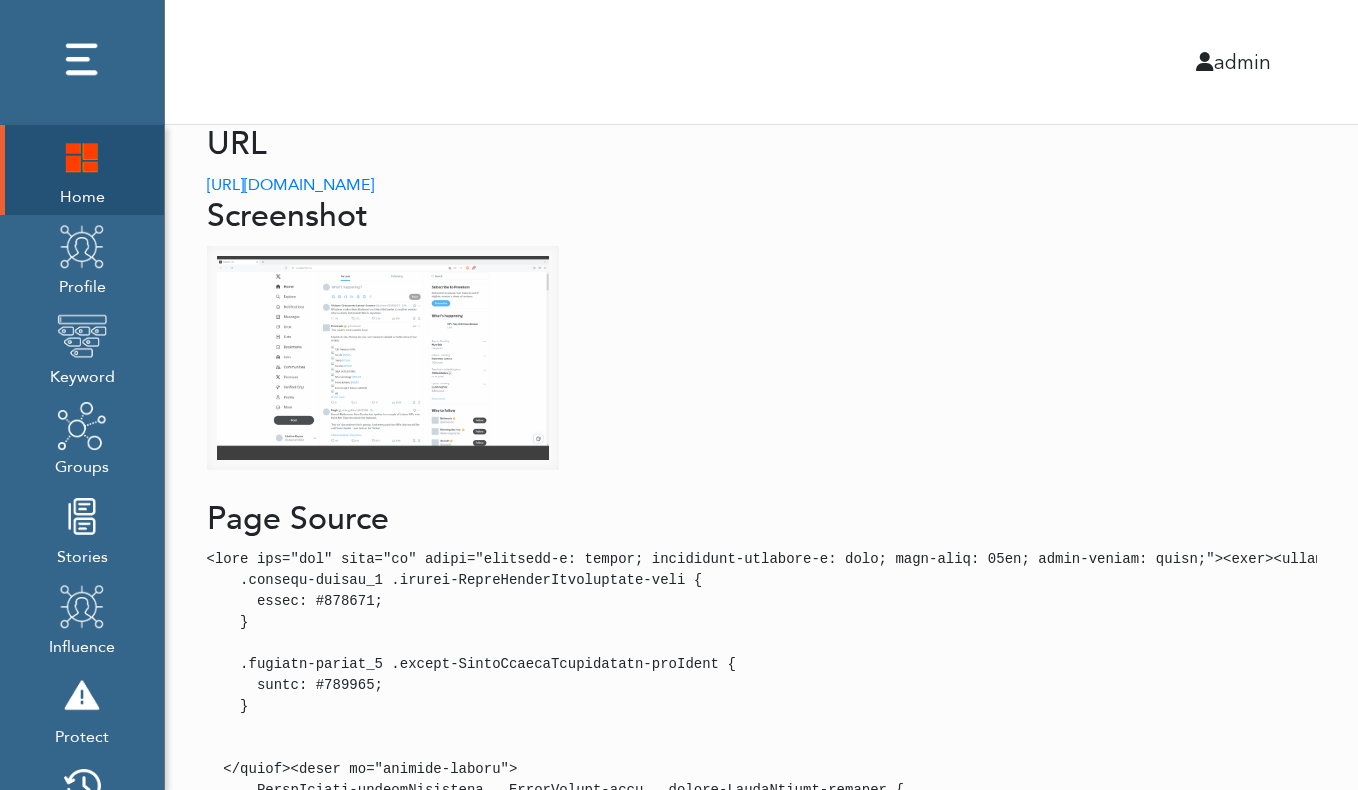 click at bounding box center [383, 358] 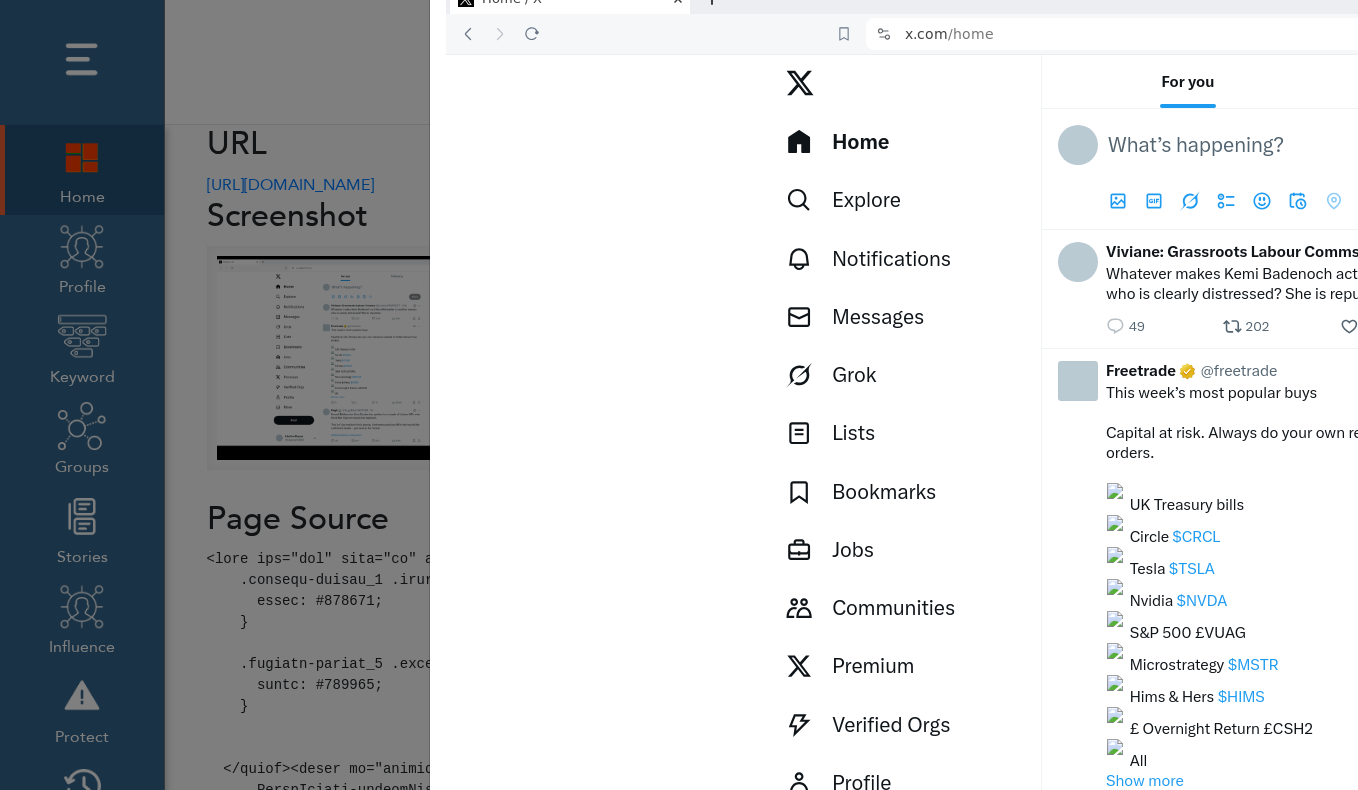 scroll, scrollTop: 164, scrollLeft: 0, axis: vertical 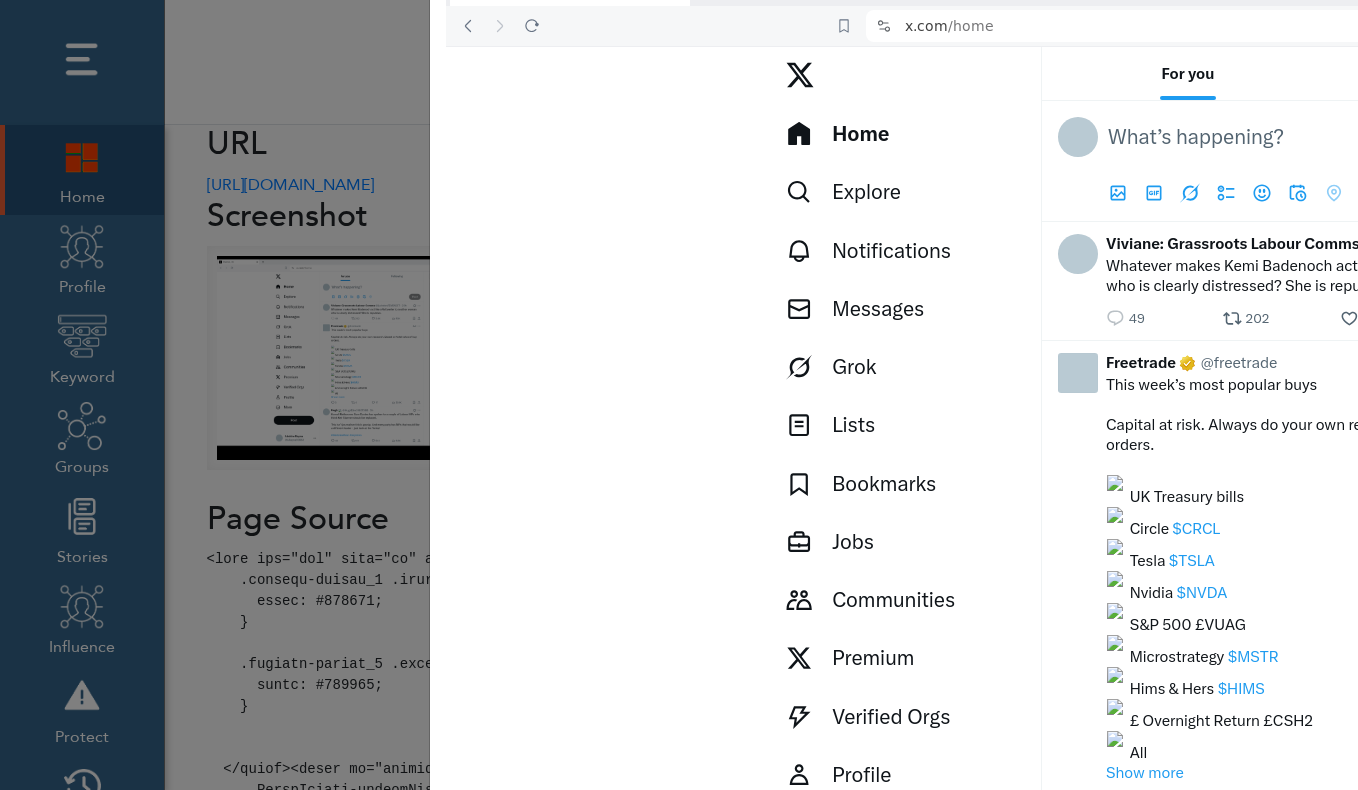 click on "×
Browser Screenshot
Close" at bounding box center [679, 395] 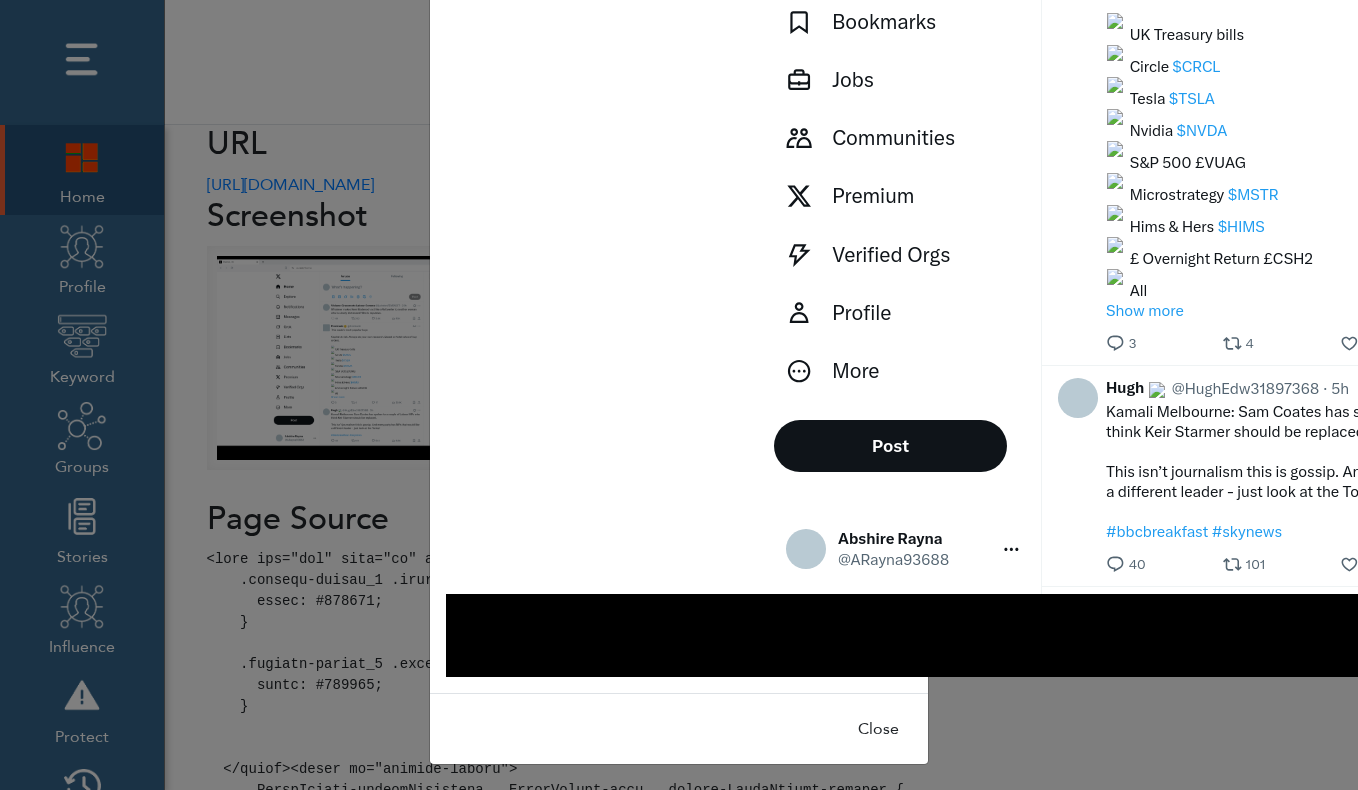scroll, scrollTop: 629, scrollLeft: 0, axis: vertical 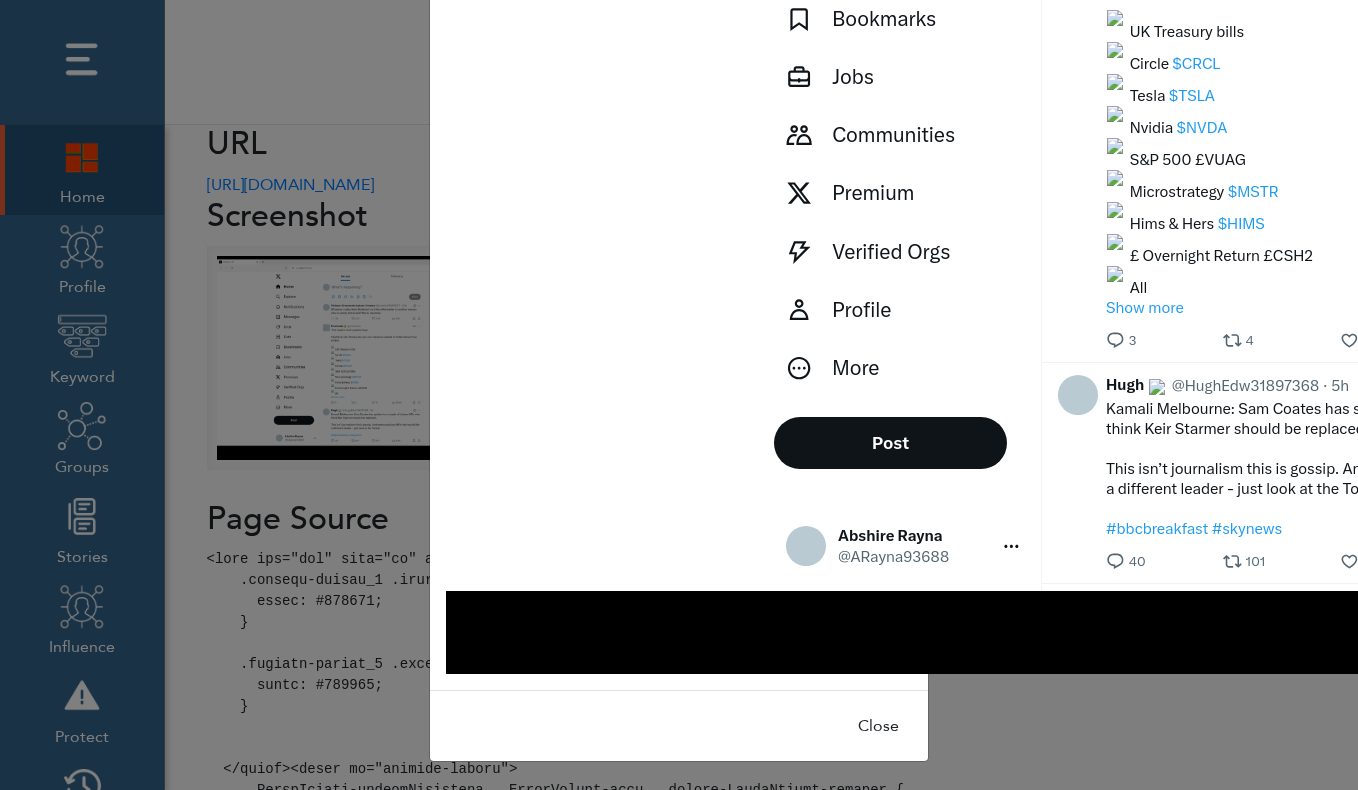 click on "×
Browser Screenshot
Close" at bounding box center (679, 395) 